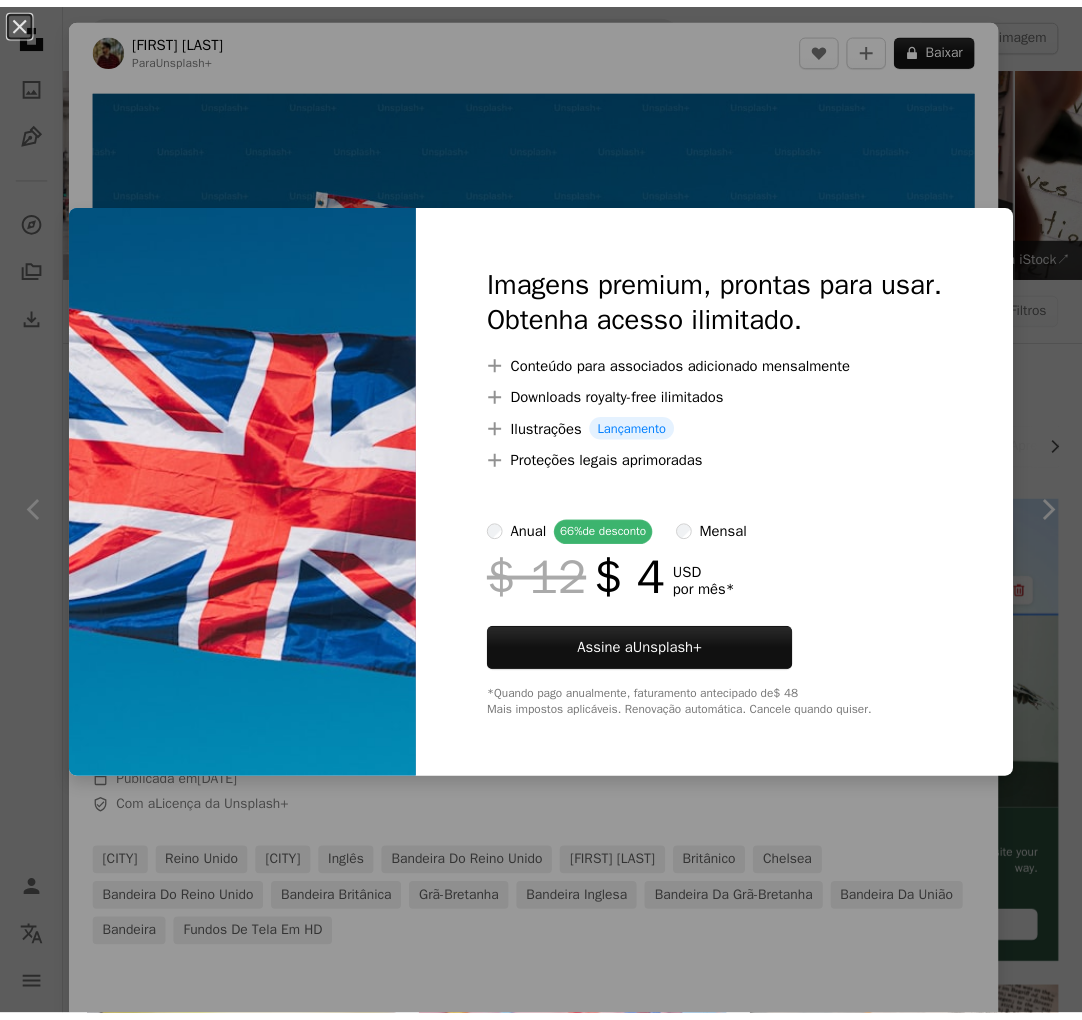 scroll, scrollTop: 1444, scrollLeft: 0, axis: vertical 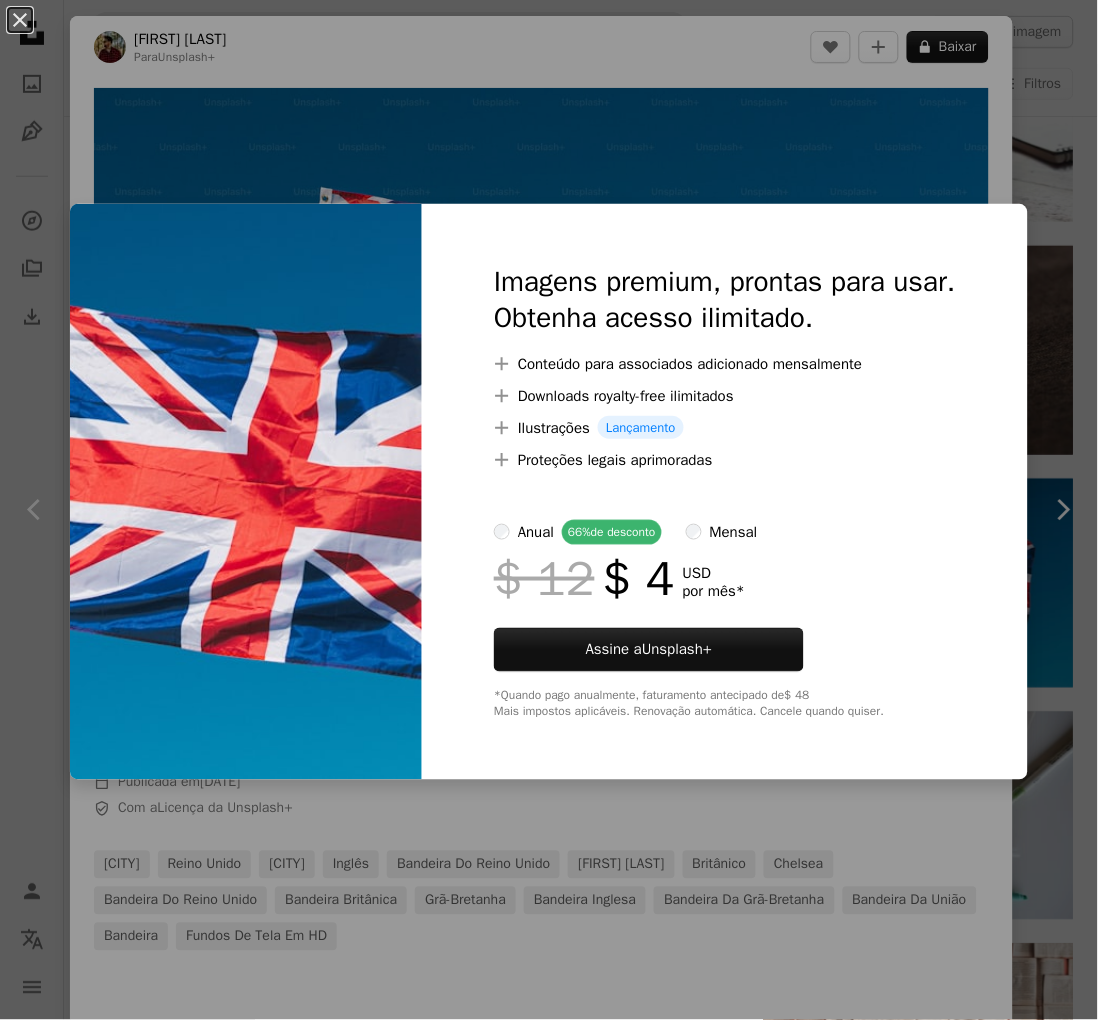 click on "An X shape Imagens premium, prontas para usar. Obtenha acesso ilimitado. A plus sign Conteúdo para associados adicionado mensalmente A plus sign Downloads royalty-free ilimitados A plus sign Ilustrações  Lançamento A plus sign Proteções legais aprimoradas anual 66%  de desconto mensal $ 12   $ 4 USD por mês * Assine a  Unsplash+ *Quando pago anualmente, faturamento antecipado de  $ 48 Mais impostos aplicáveis. Renovação automática. Cancele quando quiser." at bounding box center (549, 510) 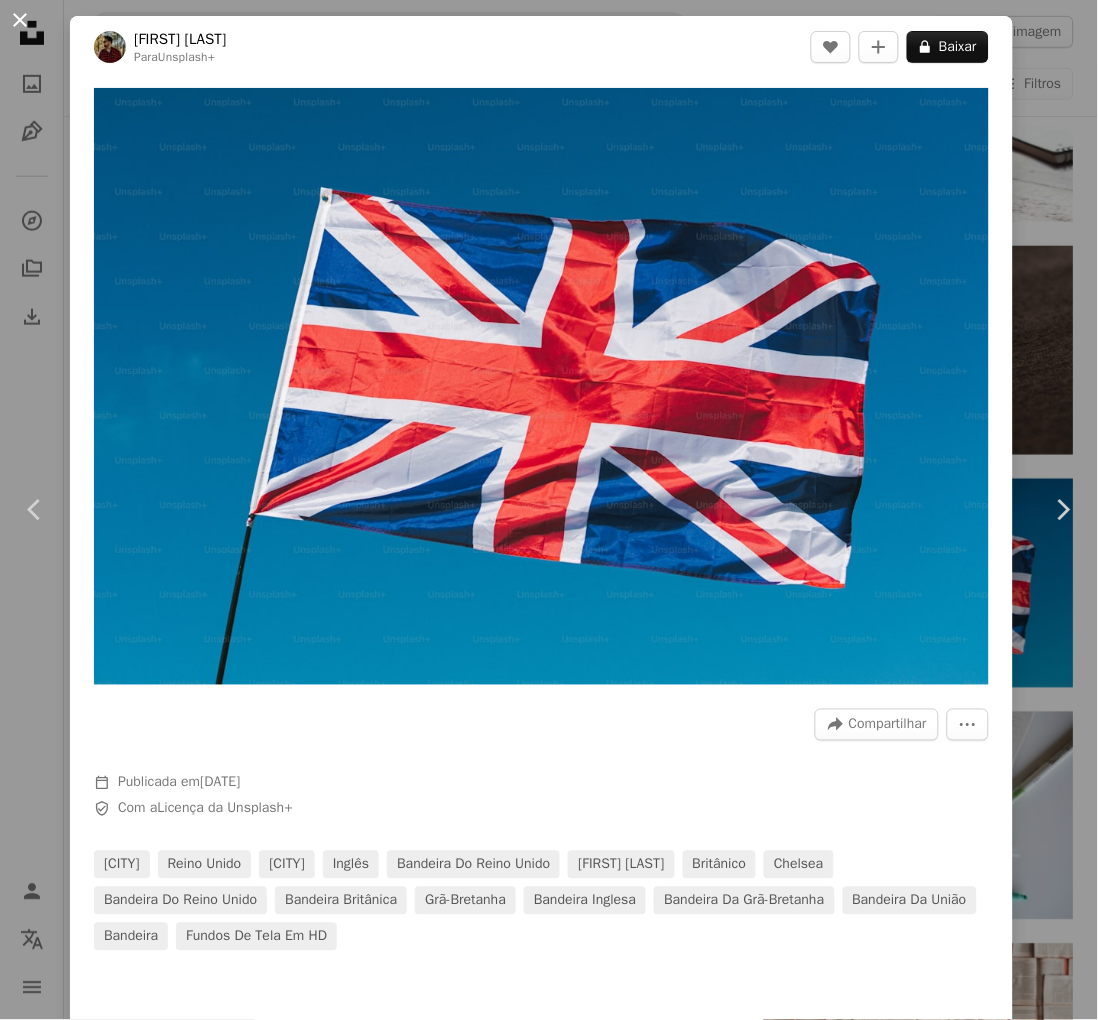 click on "An X shape" at bounding box center [20, 20] 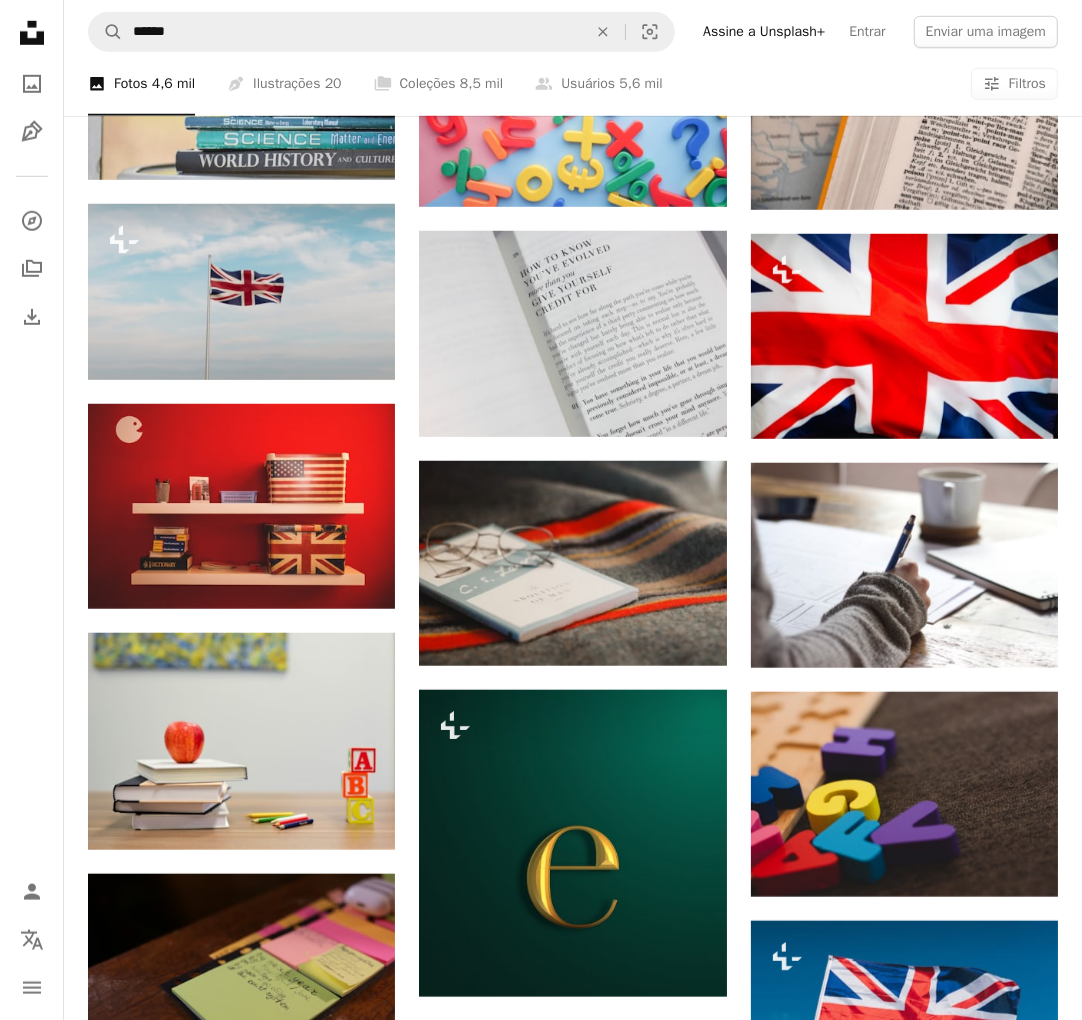 scroll, scrollTop: 1000, scrollLeft: 0, axis: vertical 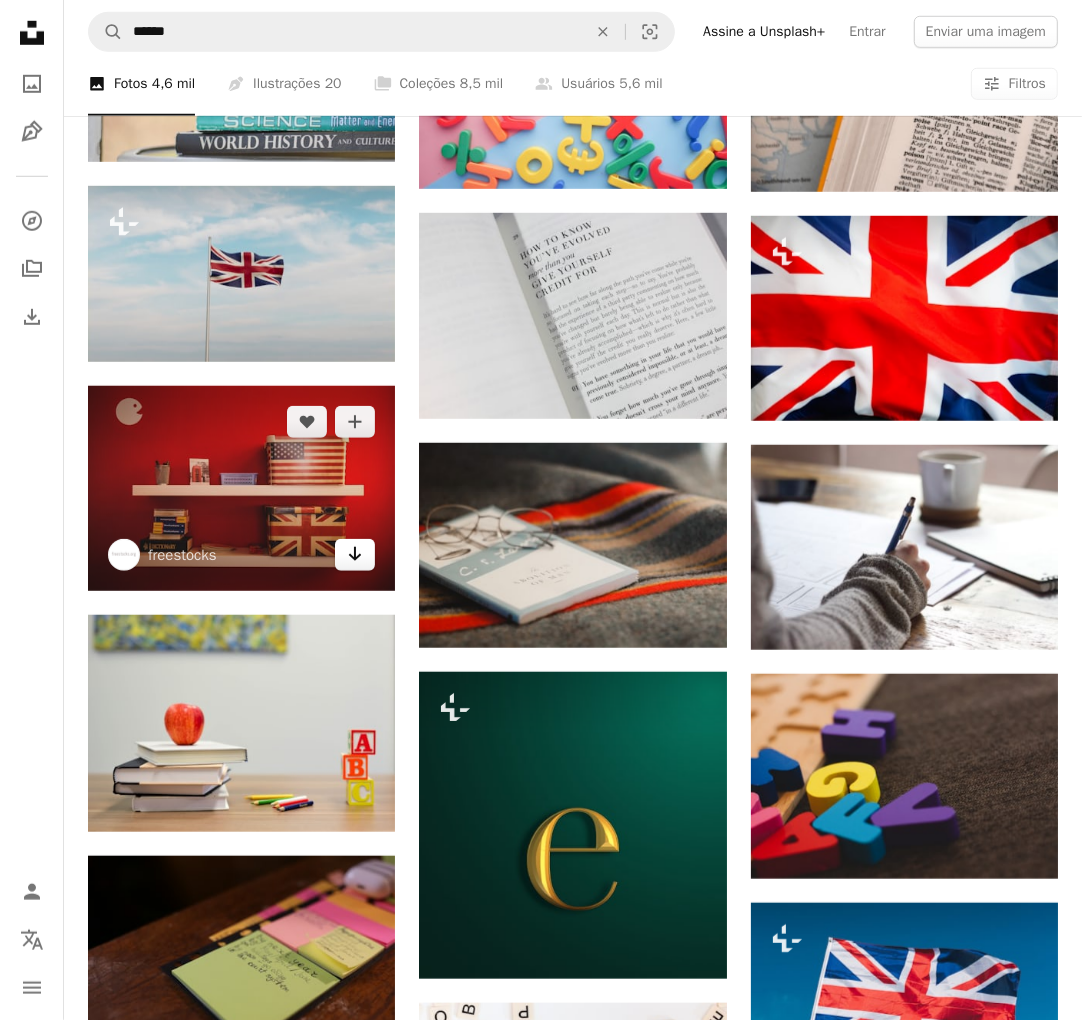 click 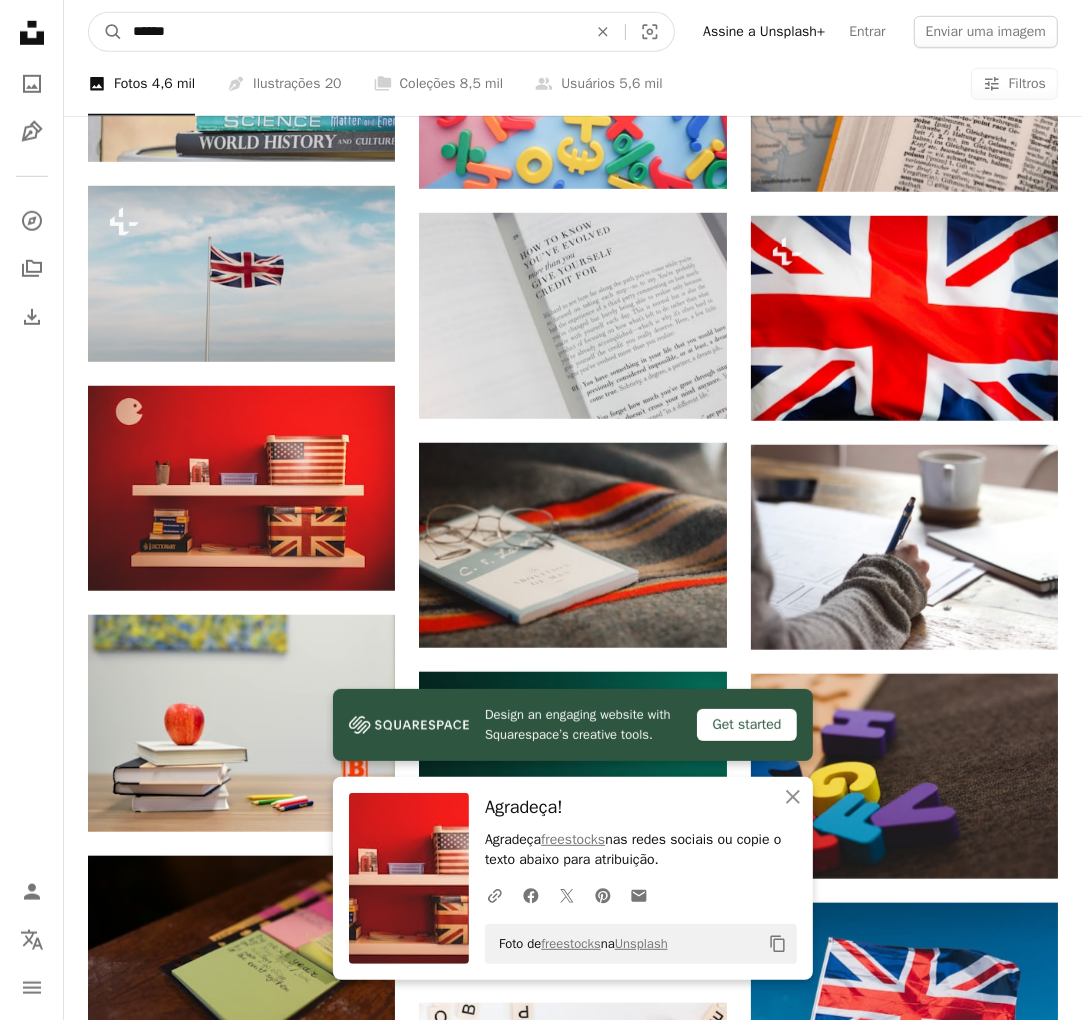drag, startPoint x: 171, startPoint y: 32, endPoint x: 273, endPoint y: 0, distance: 106.901825 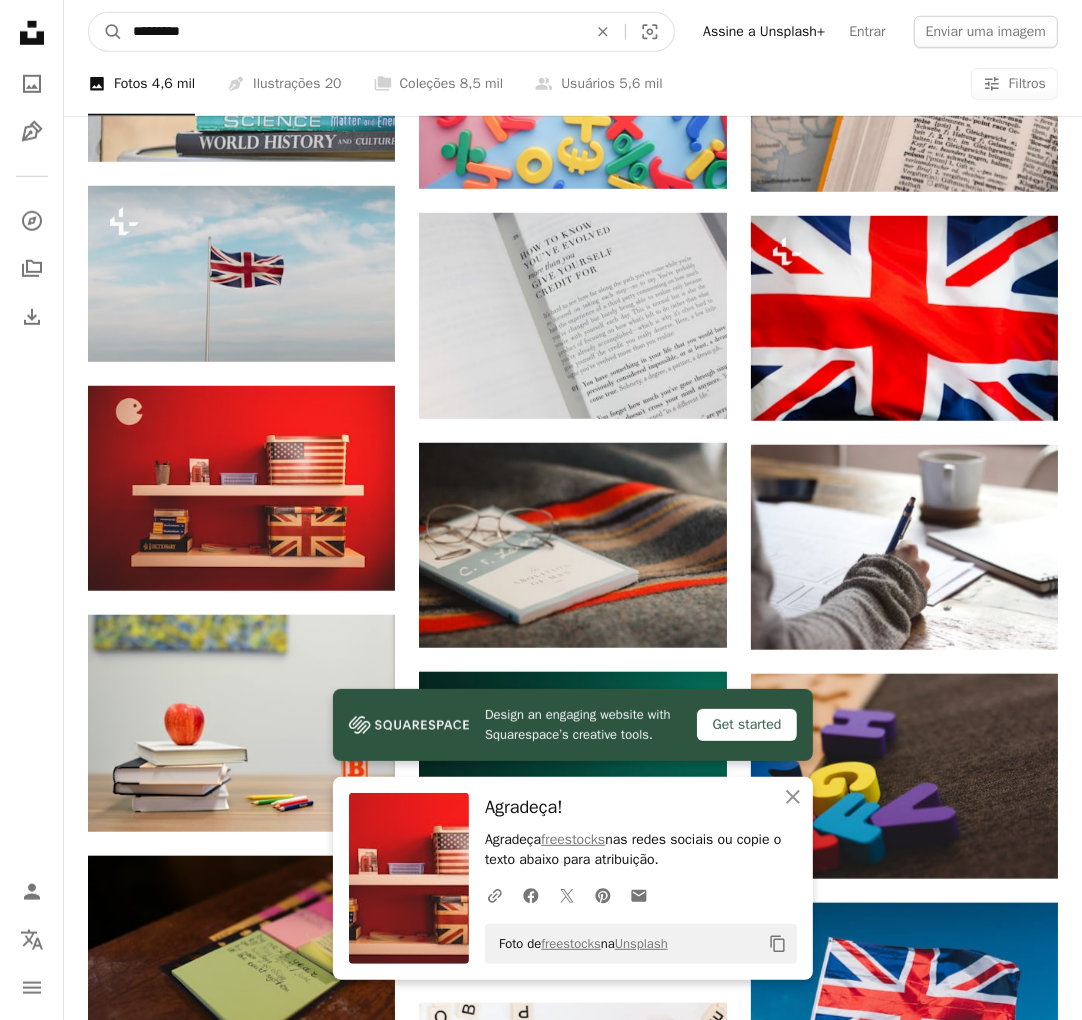 type on "**********" 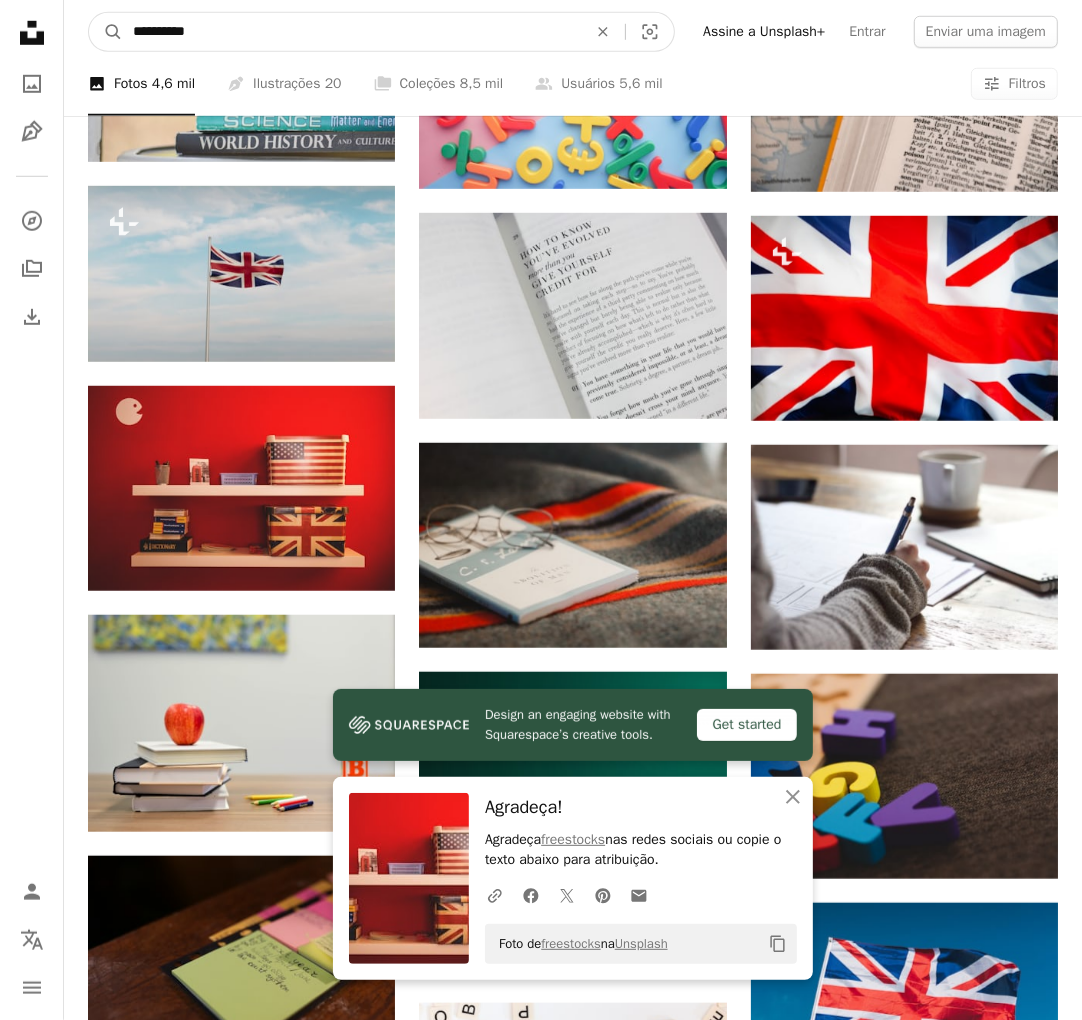 click on "A magnifying glass" at bounding box center (106, 32) 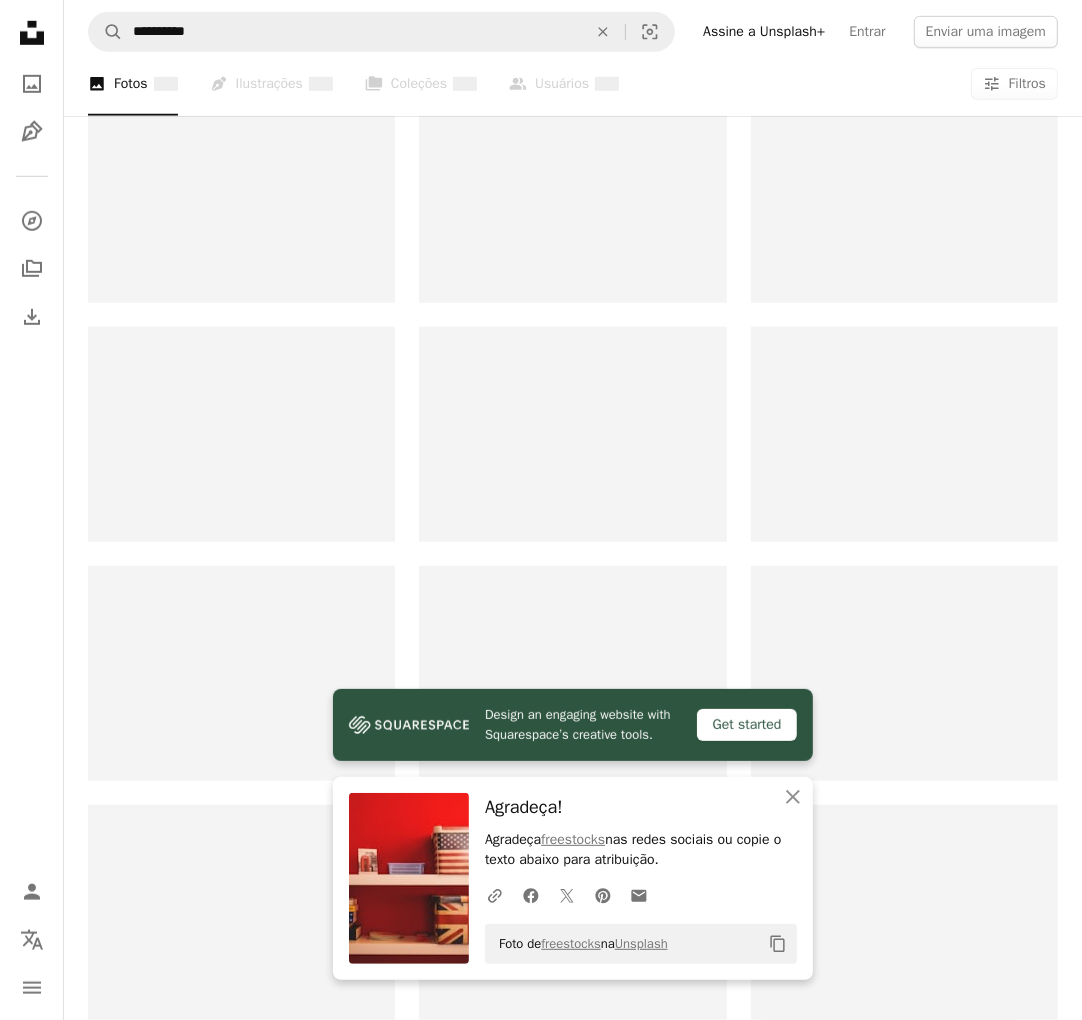 scroll, scrollTop: 0, scrollLeft: 0, axis: both 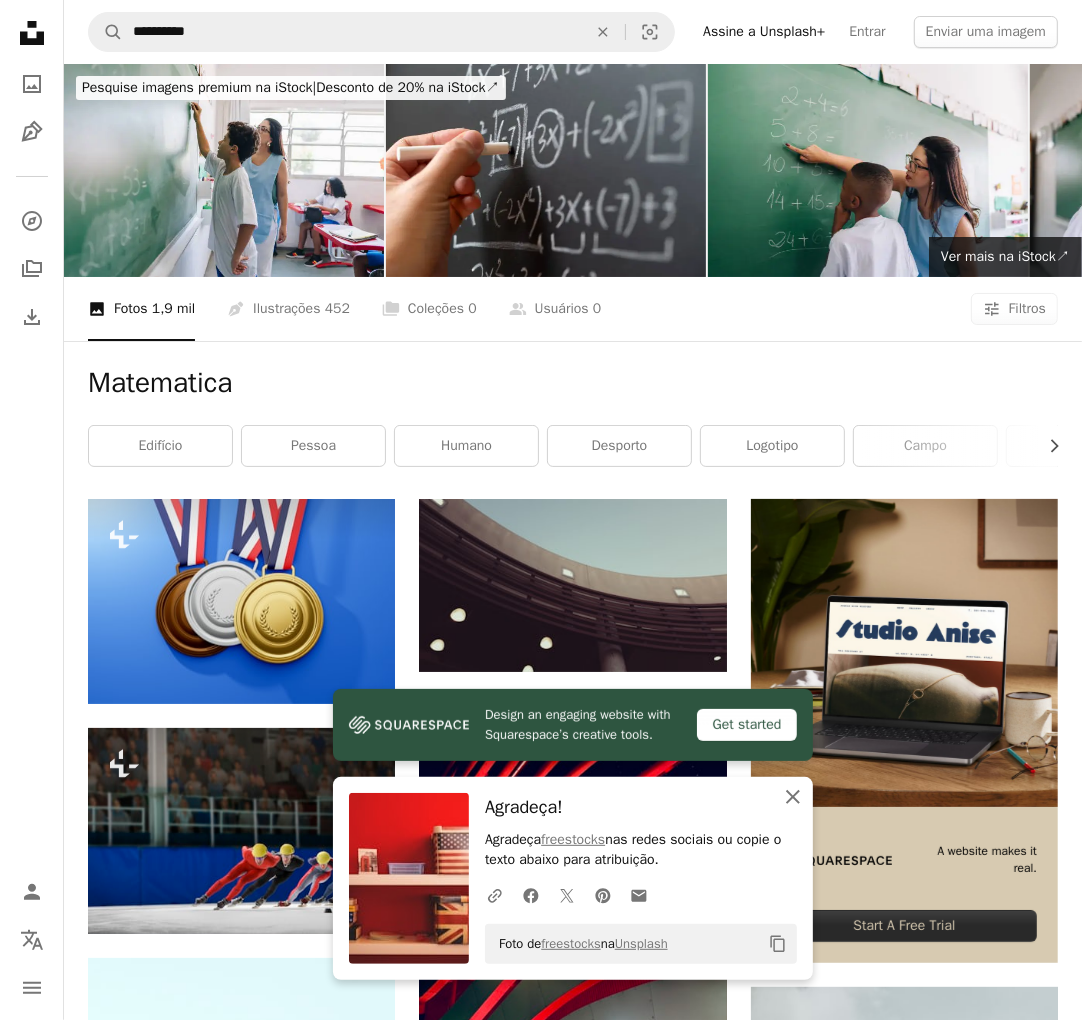 click on "An X shape" 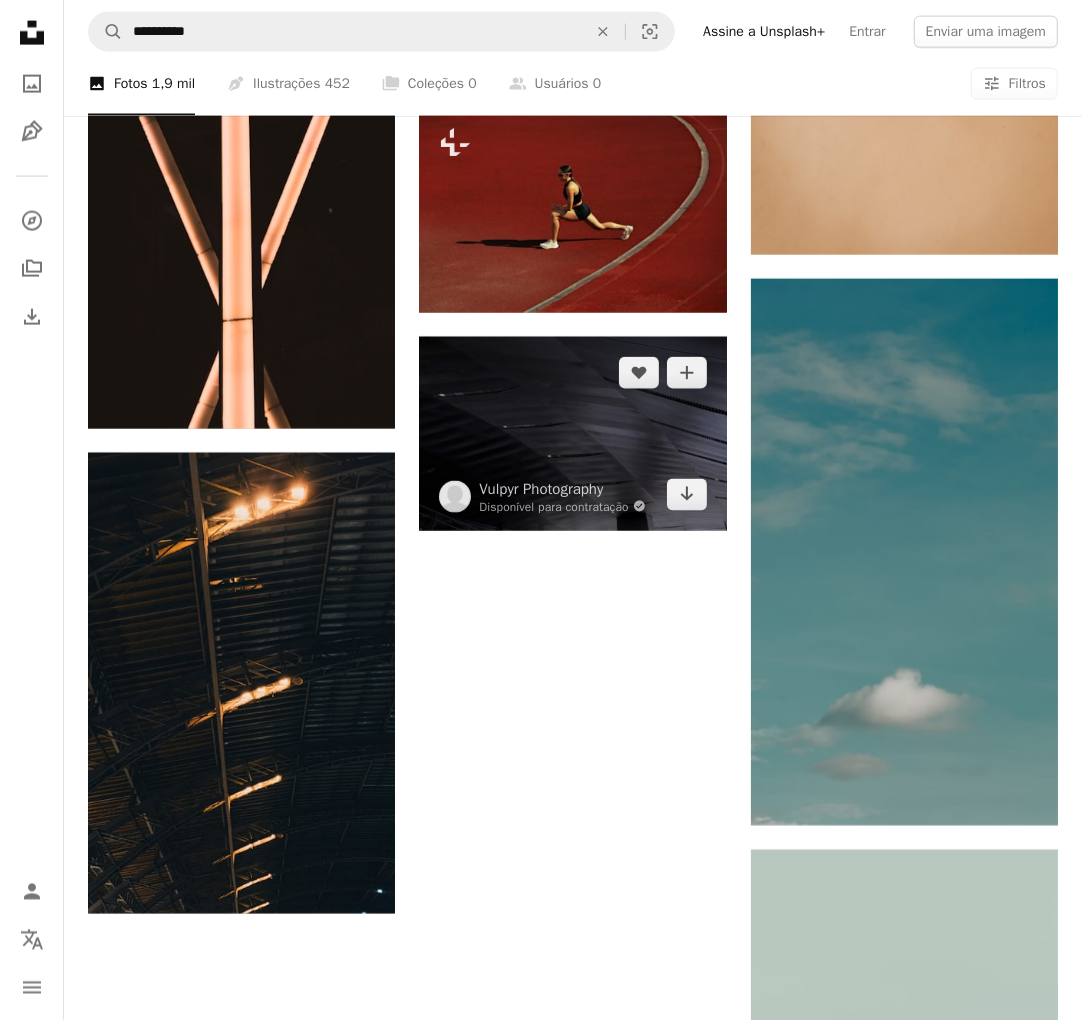 scroll, scrollTop: 2444, scrollLeft: 0, axis: vertical 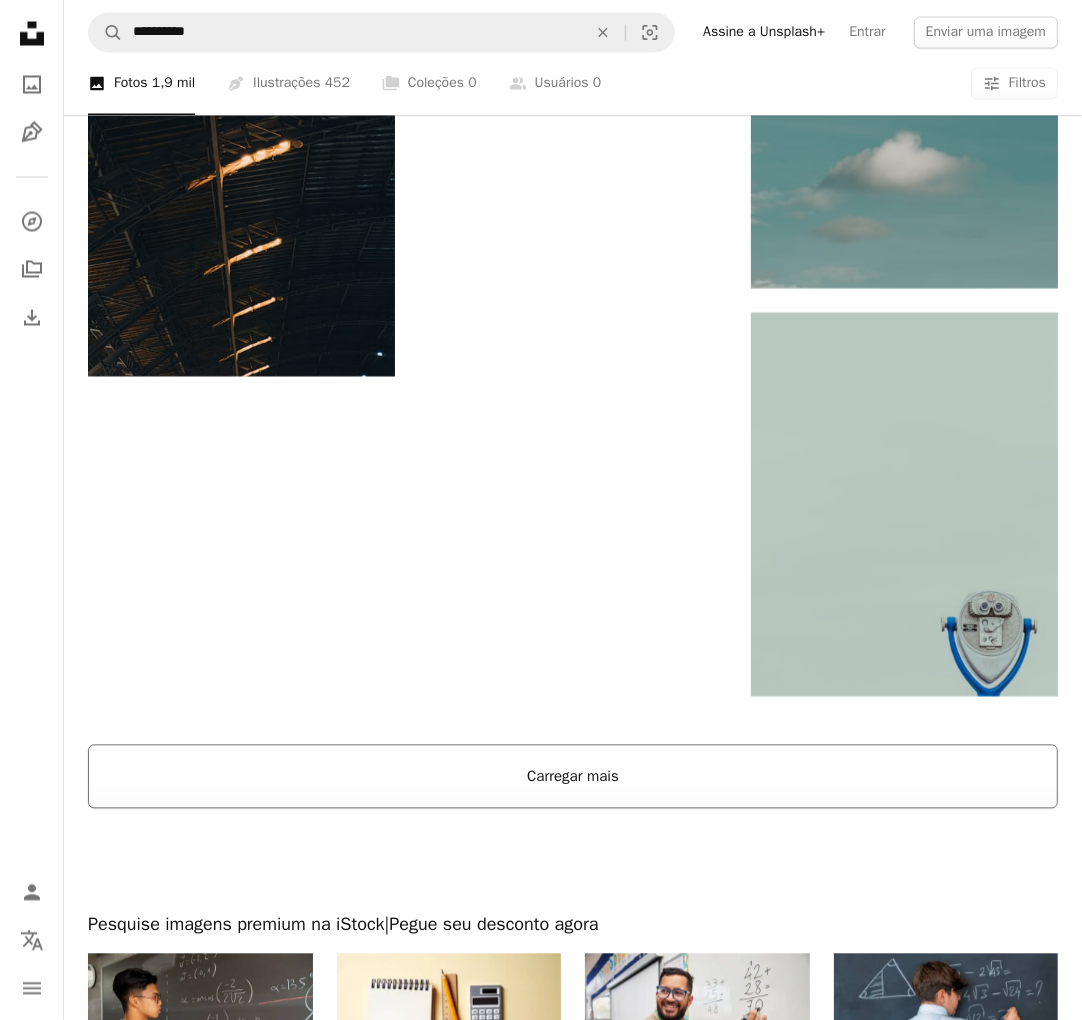 click on "Carregar mais" at bounding box center [573, 776] 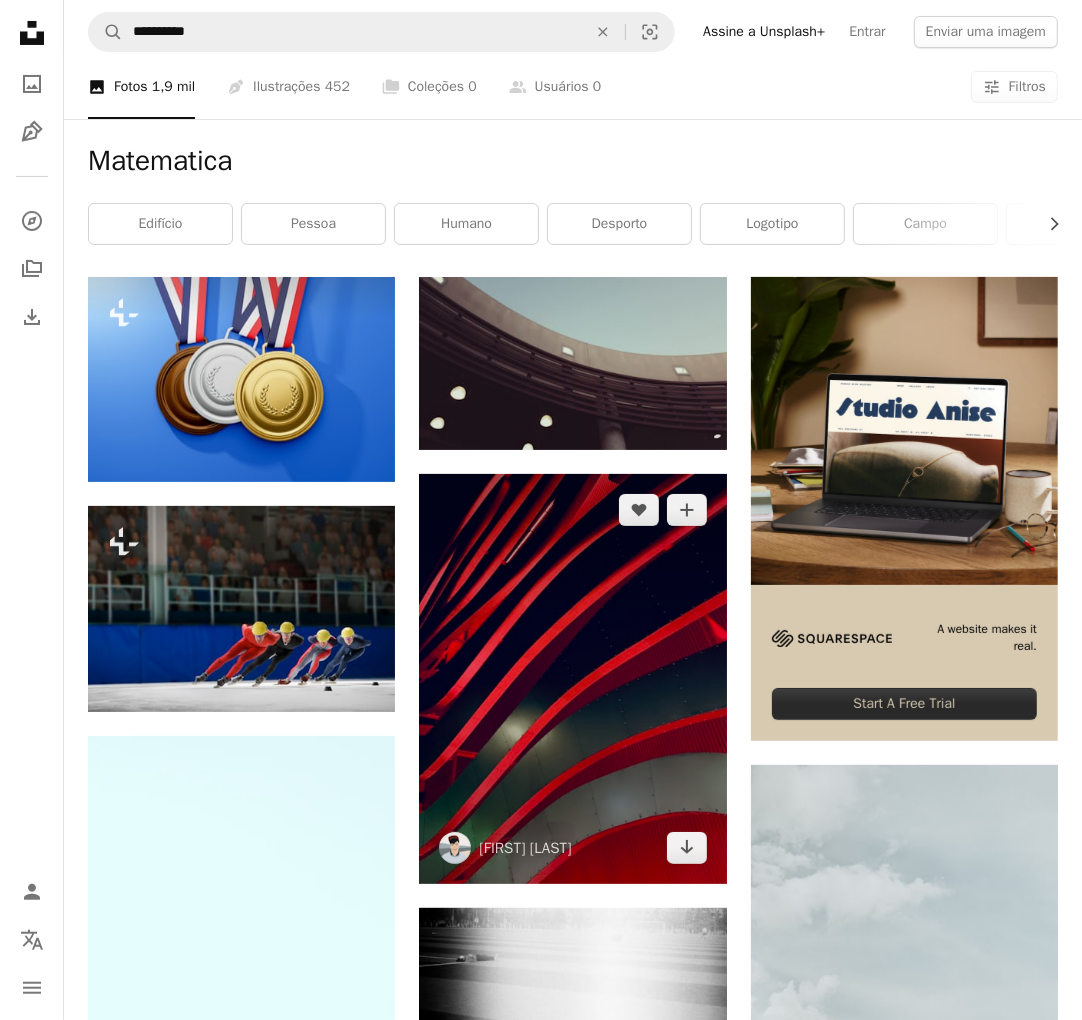 scroll, scrollTop: 0, scrollLeft: 0, axis: both 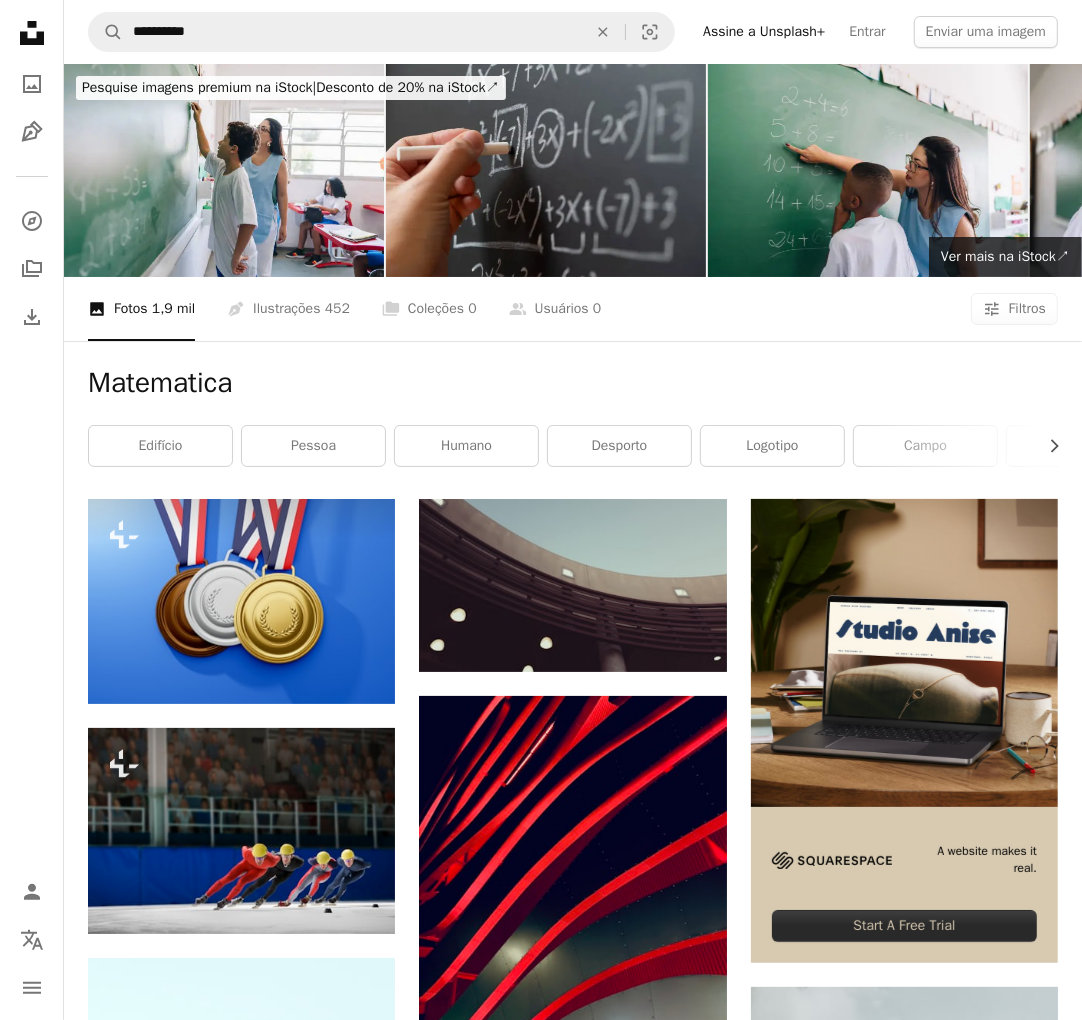 click at bounding box center [546, 170] 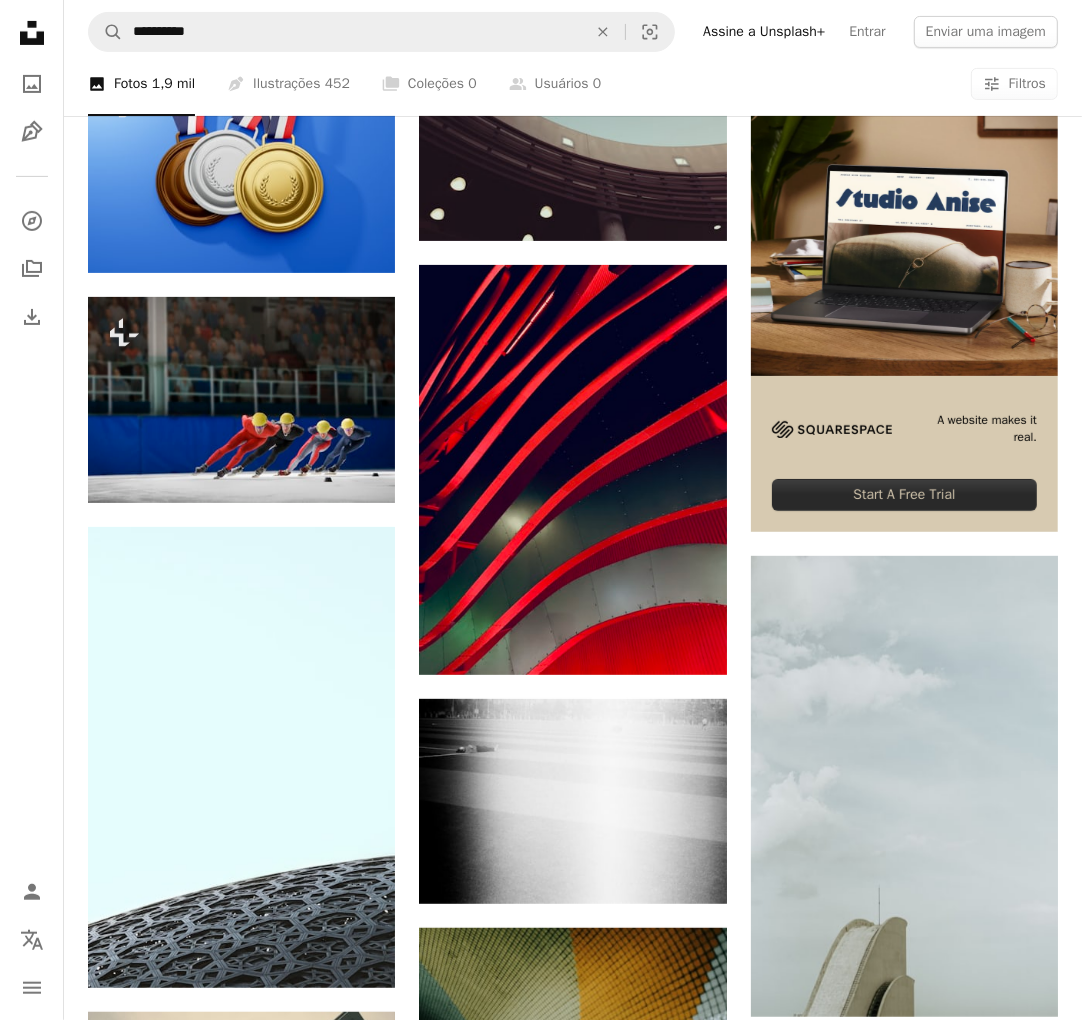 scroll, scrollTop: 0, scrollLeft: 0, axis: both 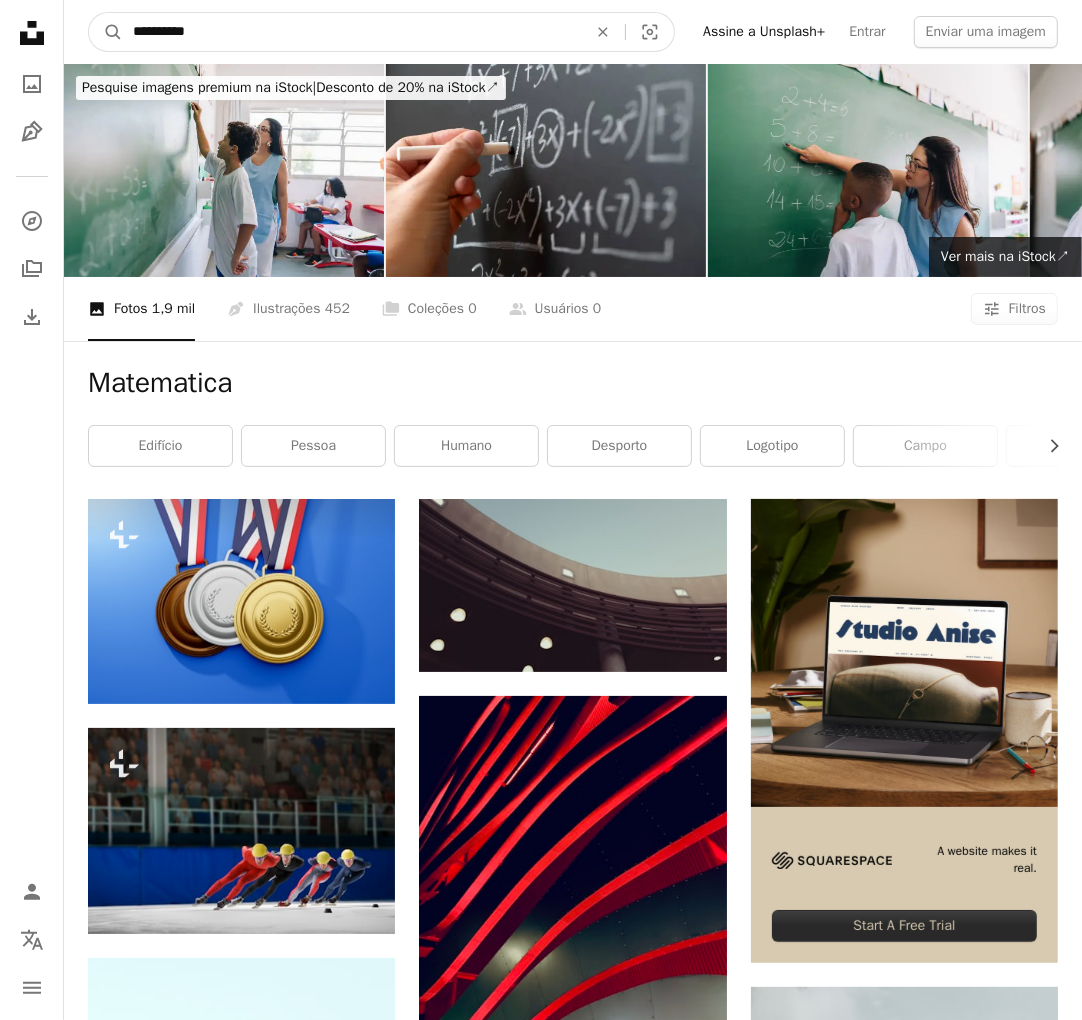 drag, startPoint x: 214, startPoint y: 37, endPoint x: 78, endPoint y: 37, distance: 136 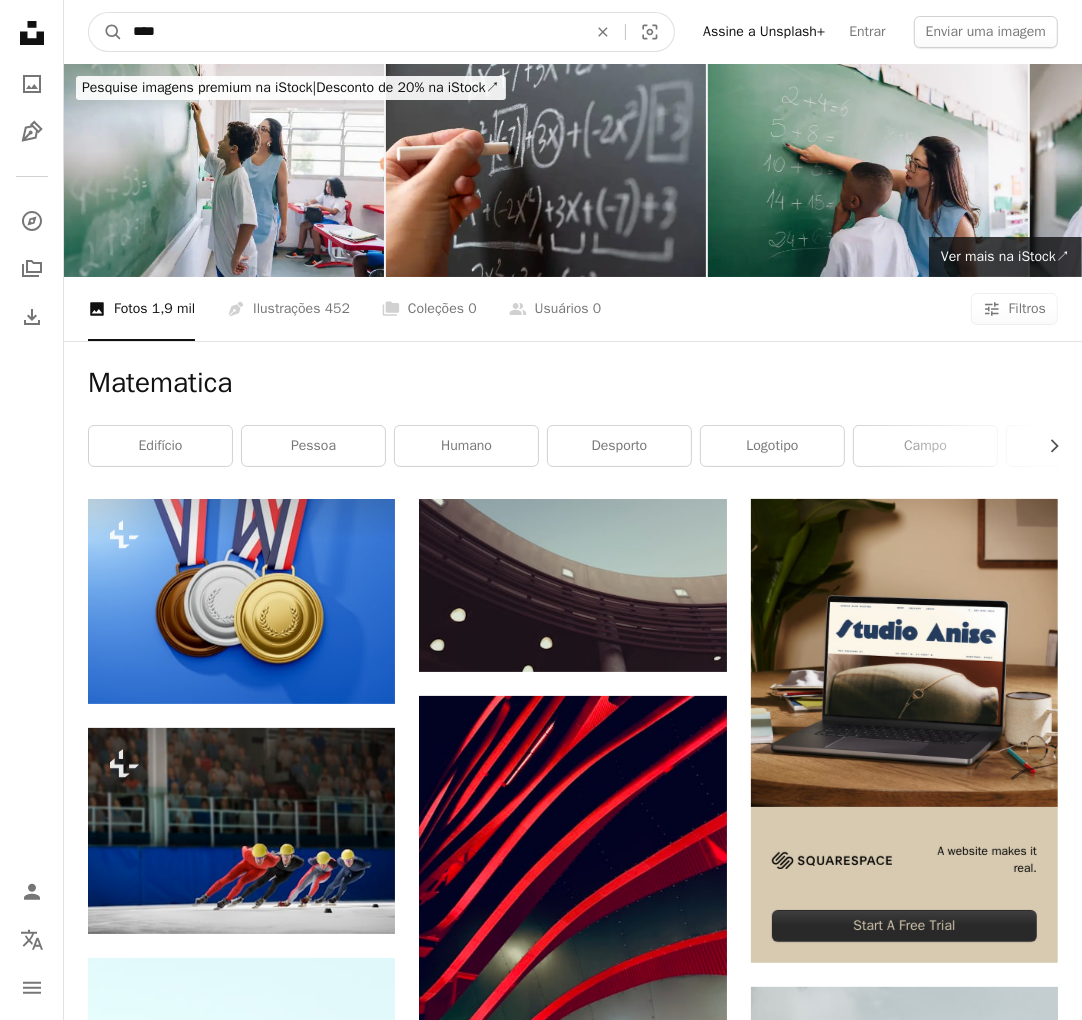 type on "****" 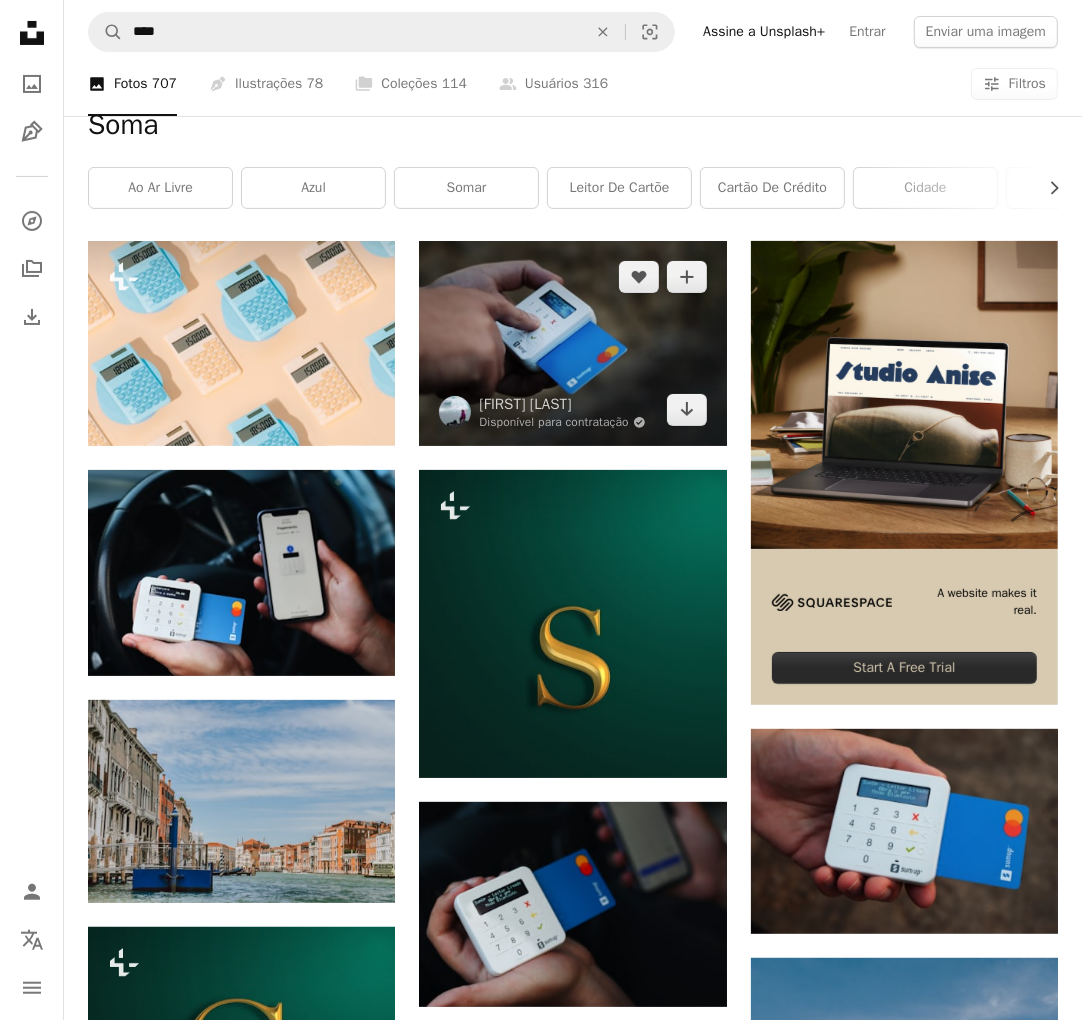 scroll, scrollTop: 0, scrollLeft: 0, axis: both 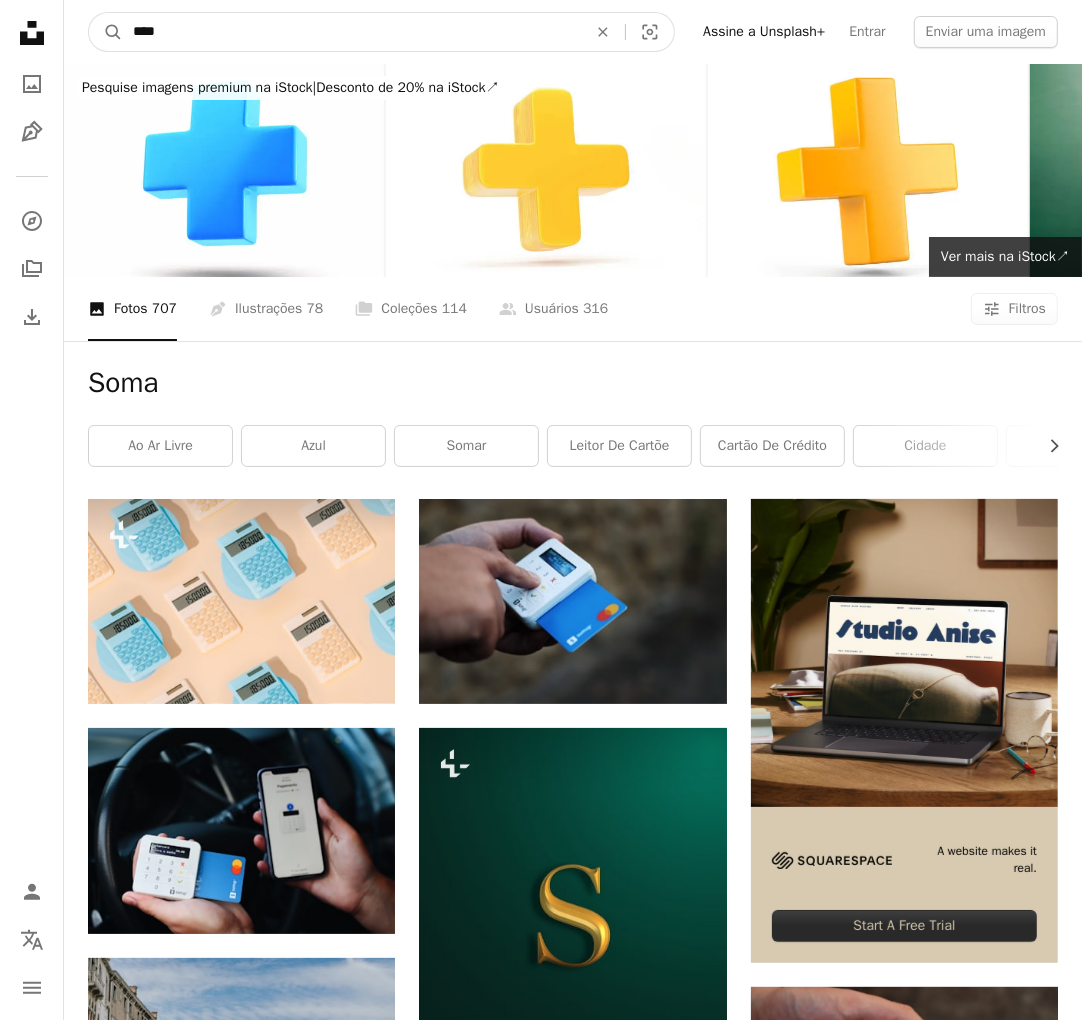 drag, startPoint x: 127, startPoint y: 32, endPoint x: 75, endPoint y: 32, distance: 52 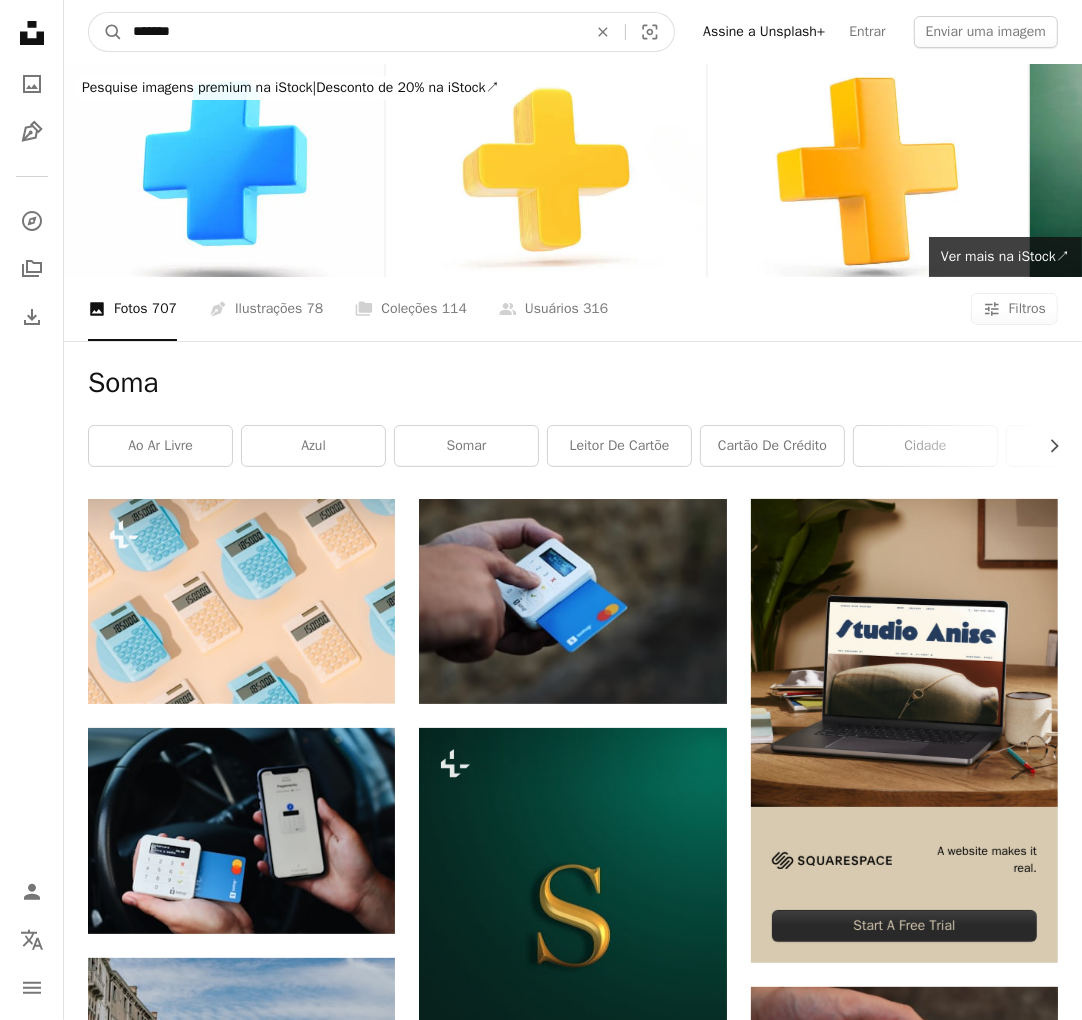 type on "*******" 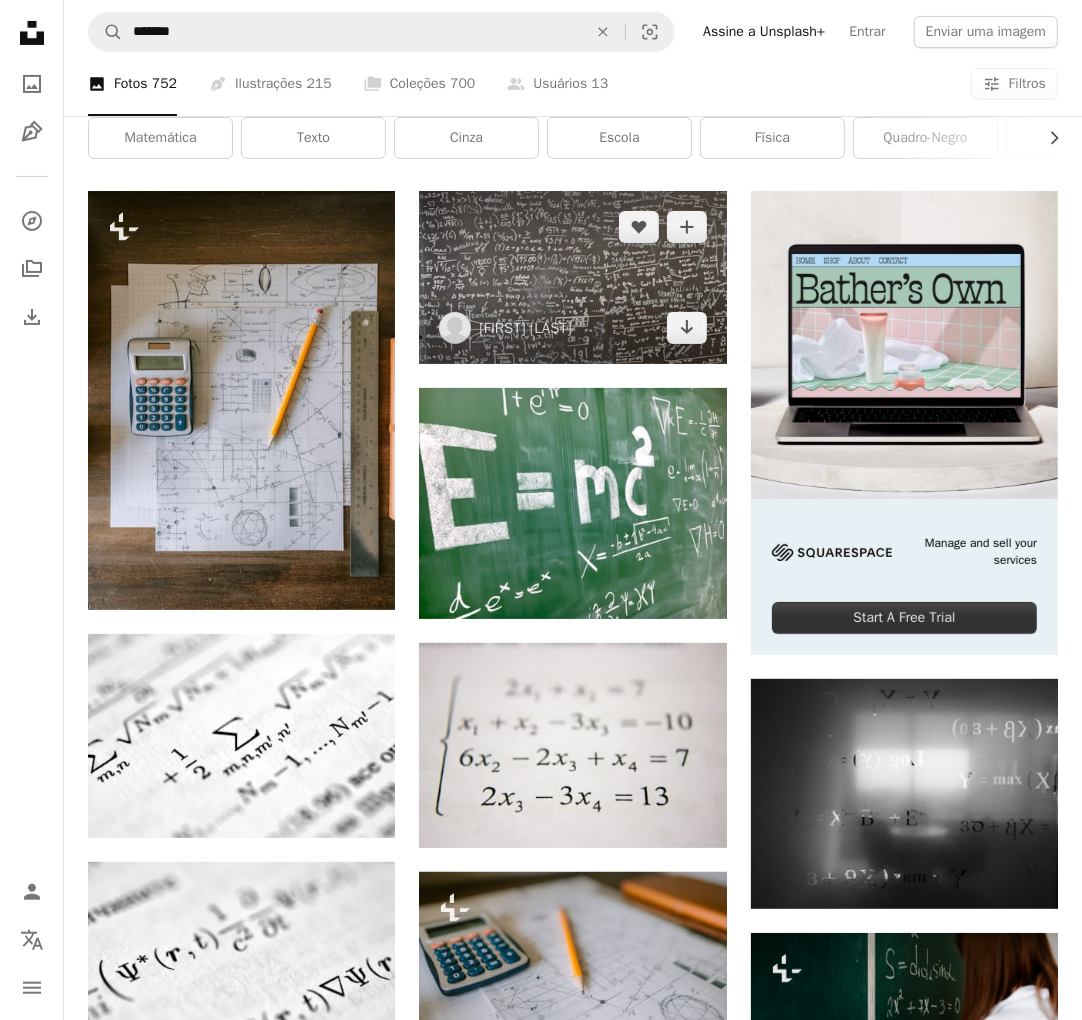 scroll, scrollTop: 333, scrollLeft: 0, axis: vertical 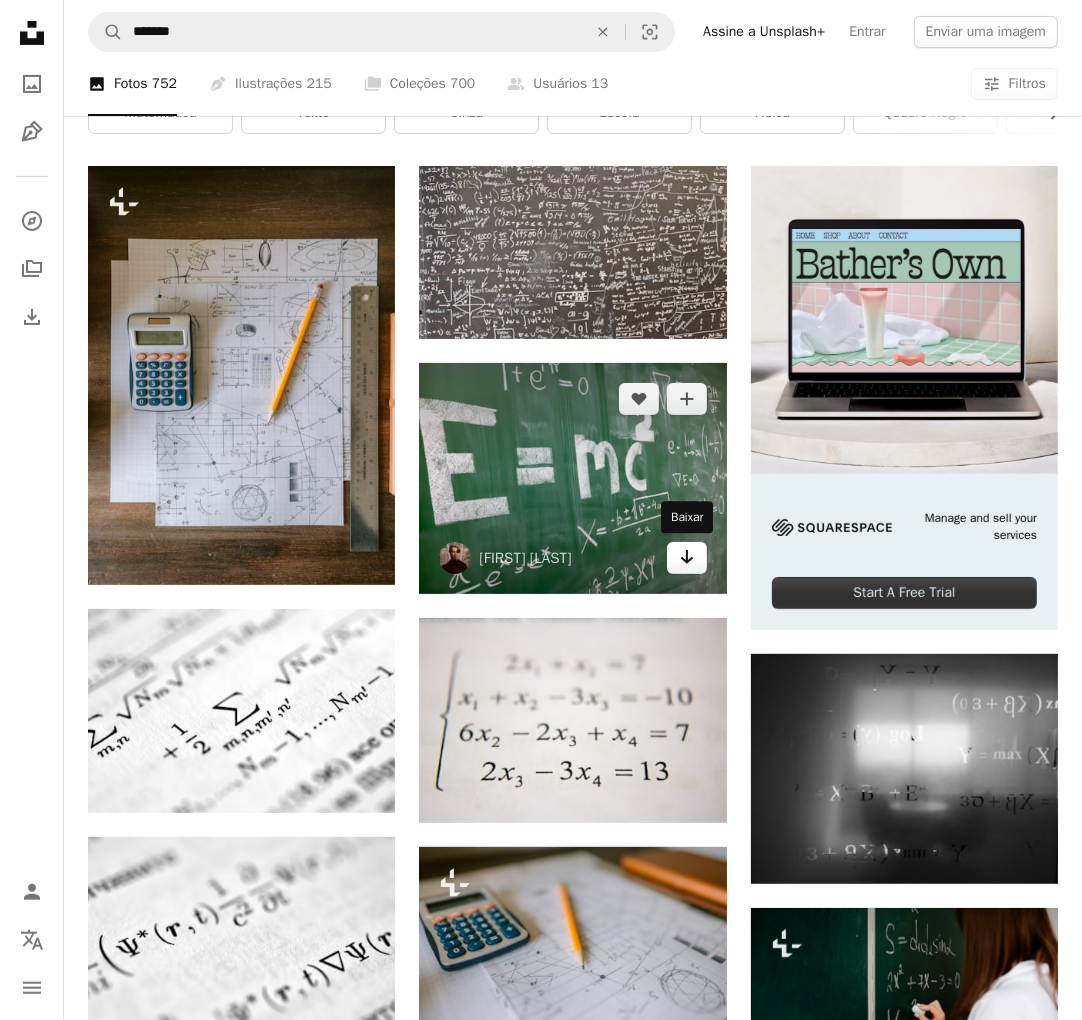click on "Arrow pointing down" 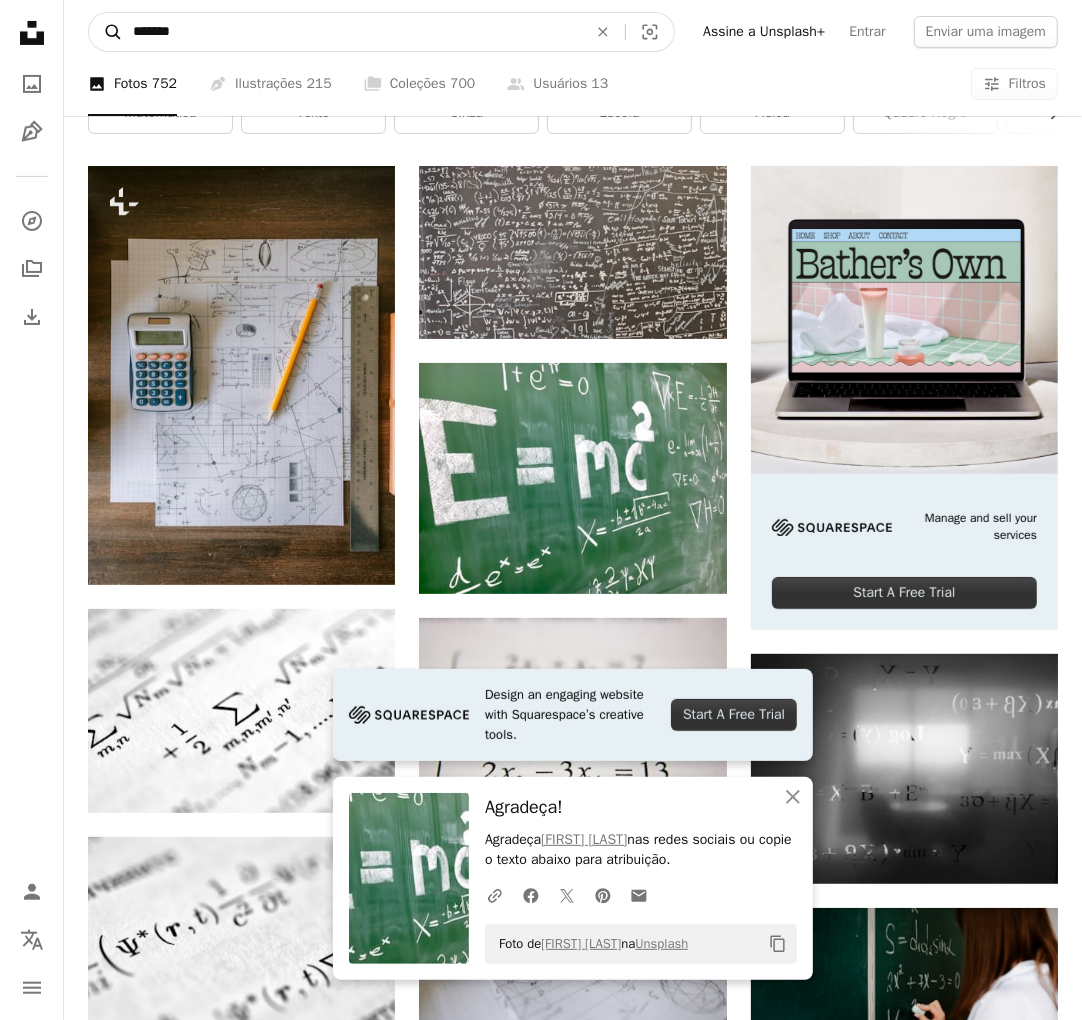 drag, startPoint x: 203, startPoint y: 34, endPoint x: 114, endPoint y: 28, distance: 89.20202 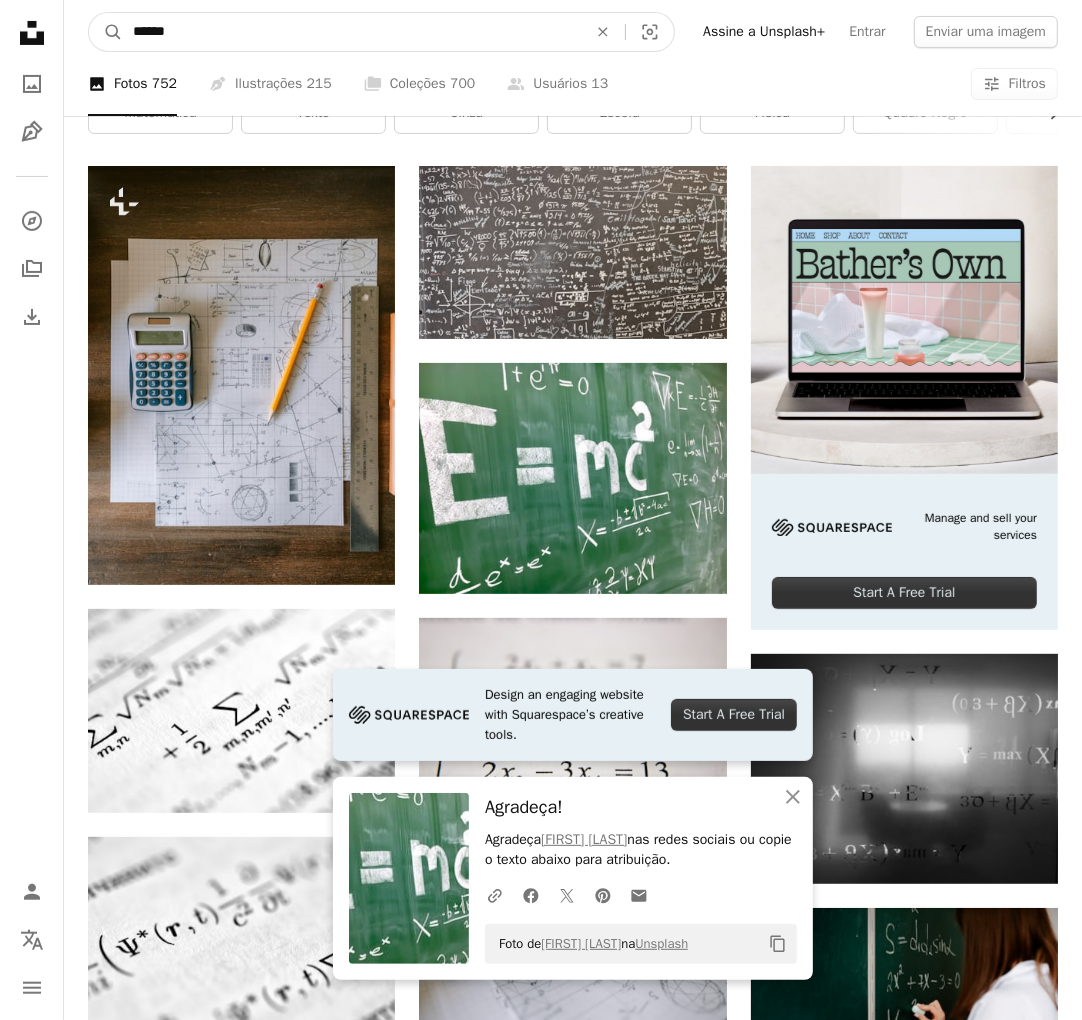 type on "******" 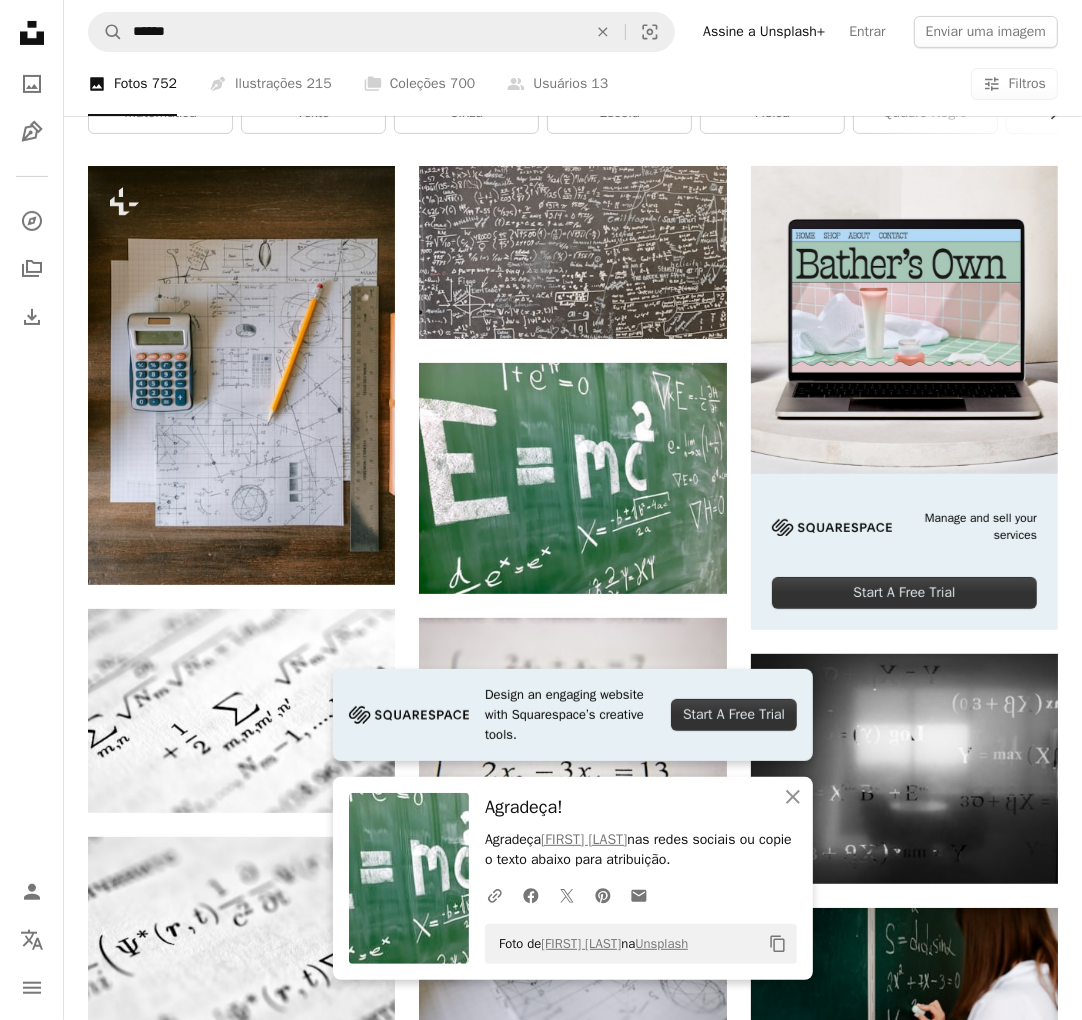 scroll, scrollTop: 0, scrollLeft: 0, axis: both 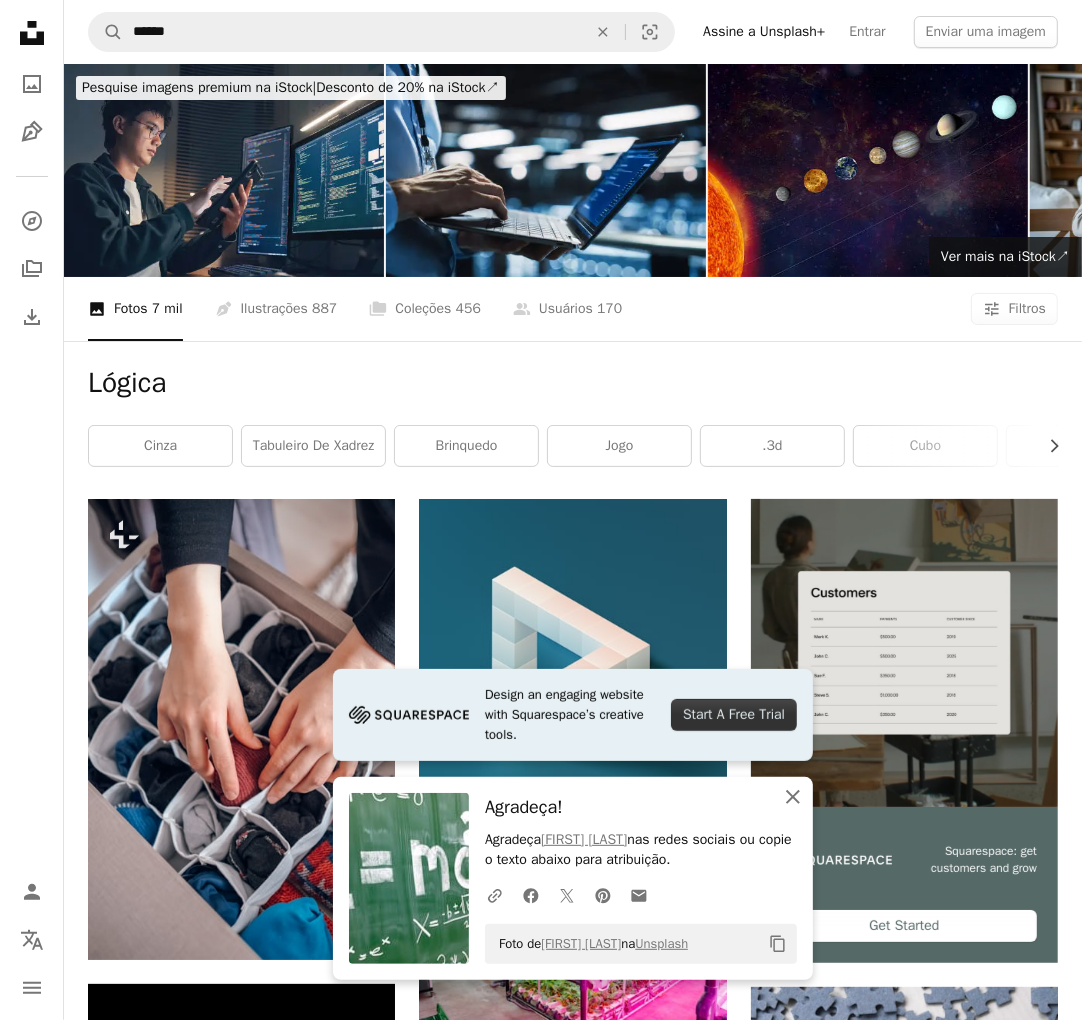click on "An X shape" 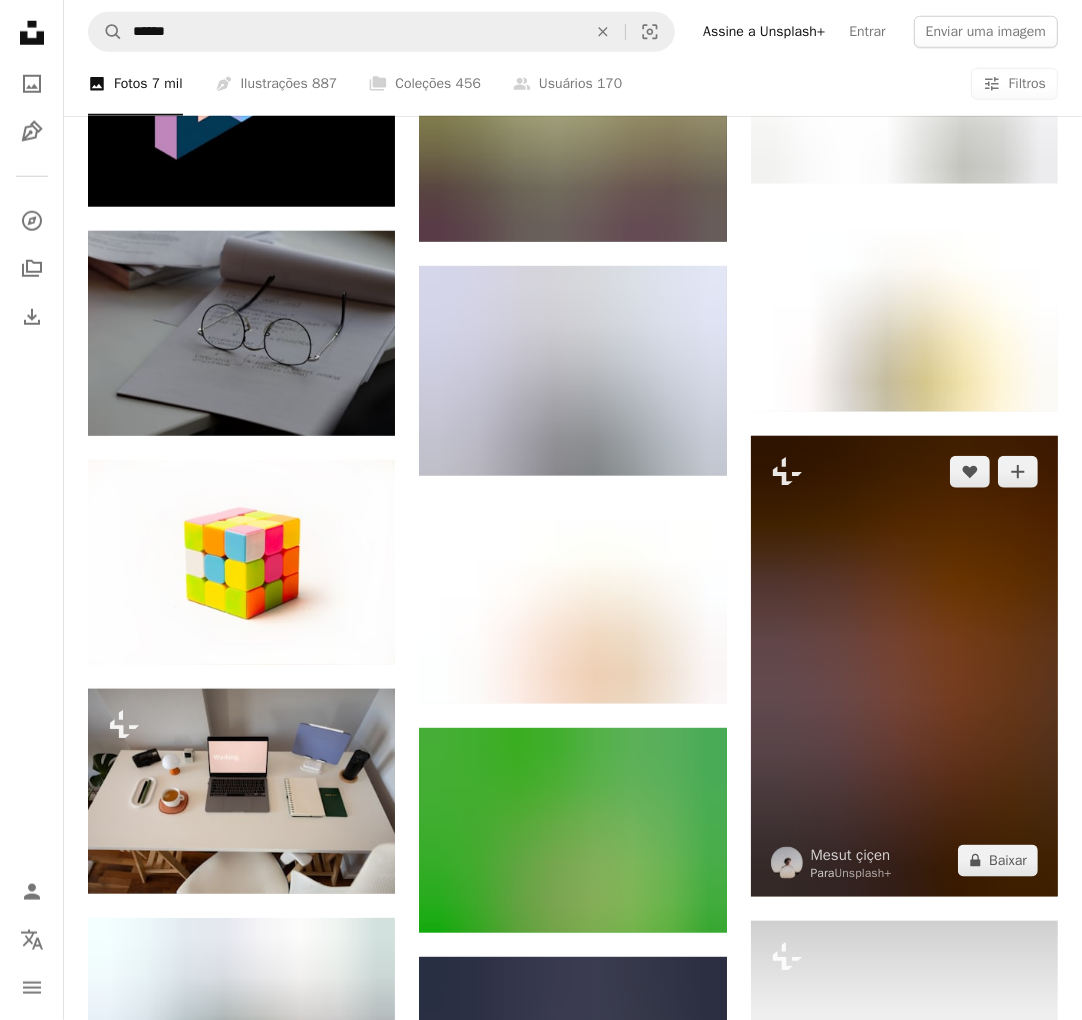 scroll, scrollTop: 1000, scrollLeft: 0, axis: vertical 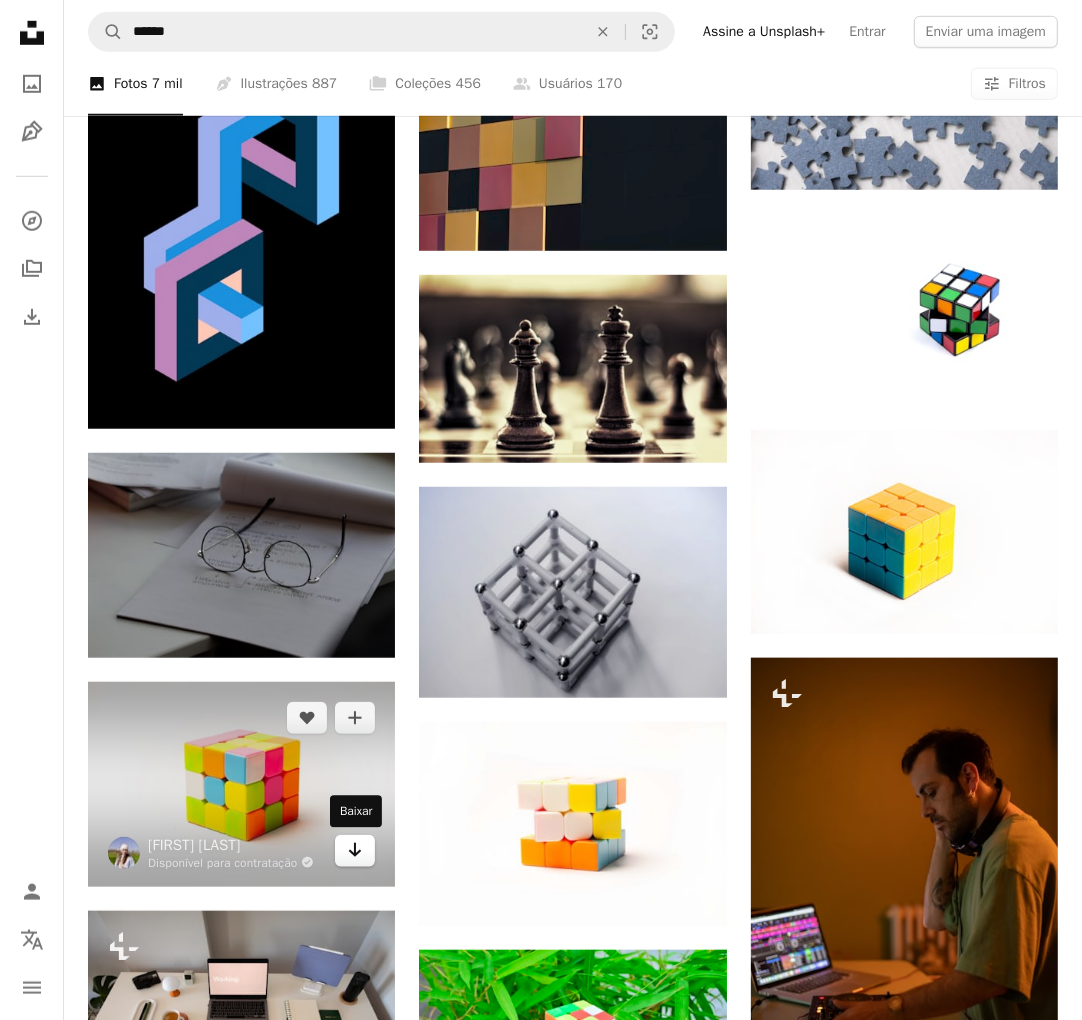 click 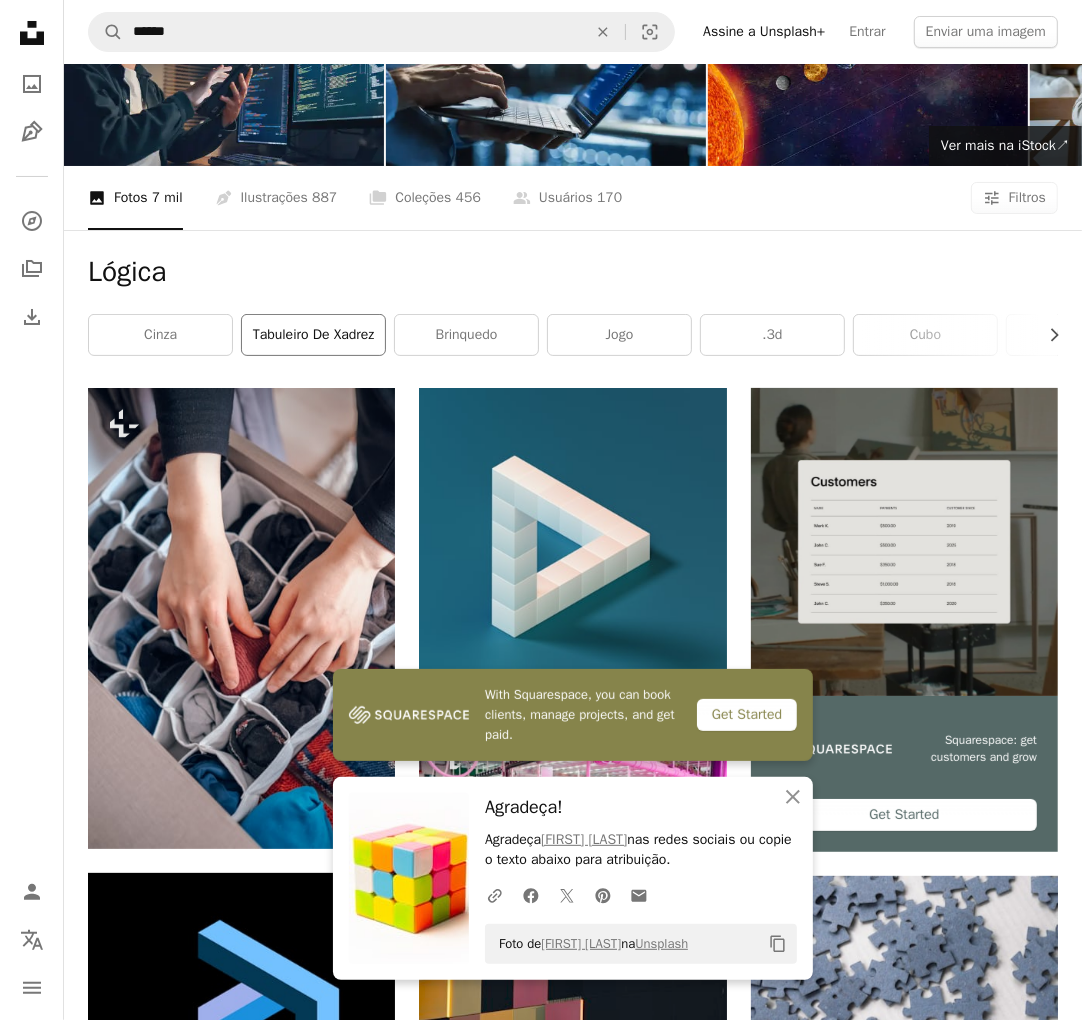 scroll, scrollTop: 0, scrollLeft: 0, axis: both 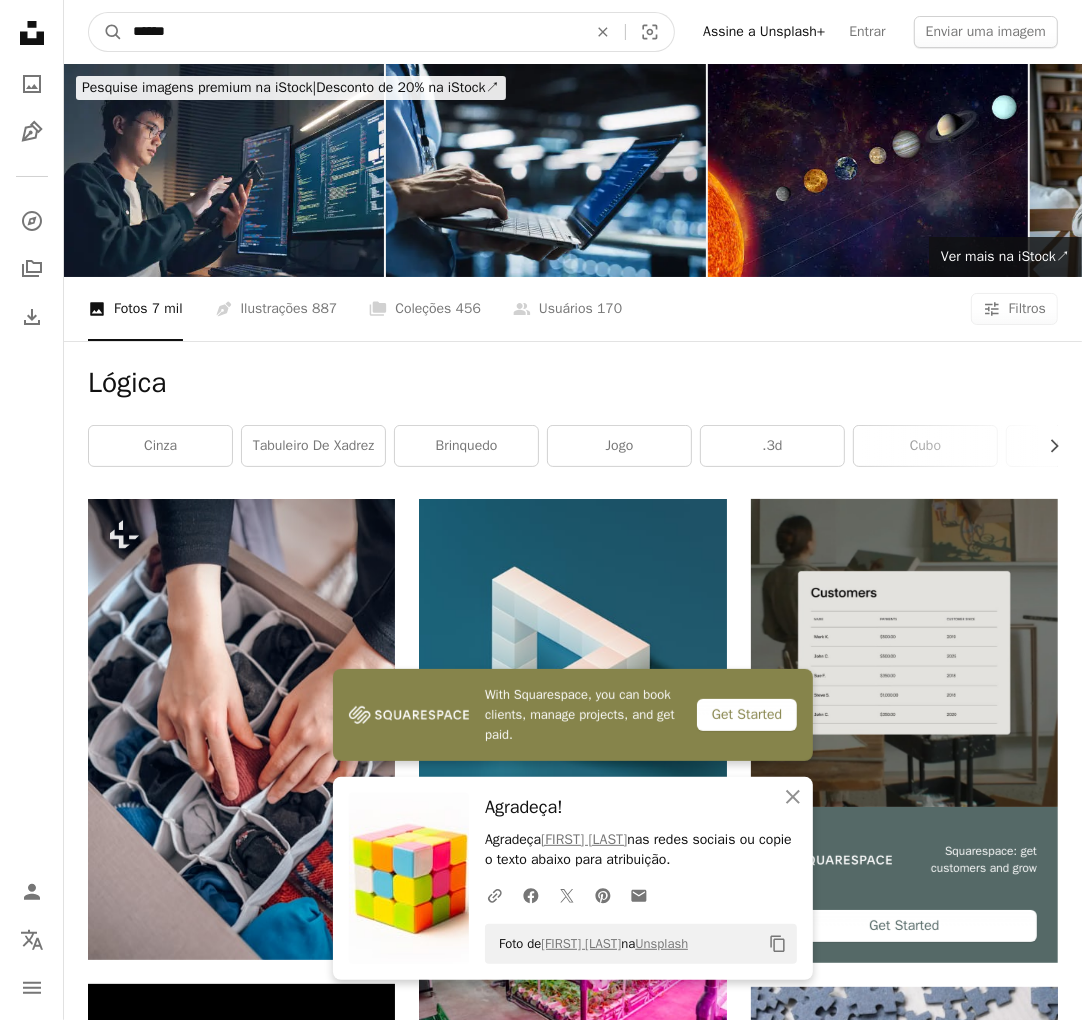 click on "******" at bounding box center (352, 32) 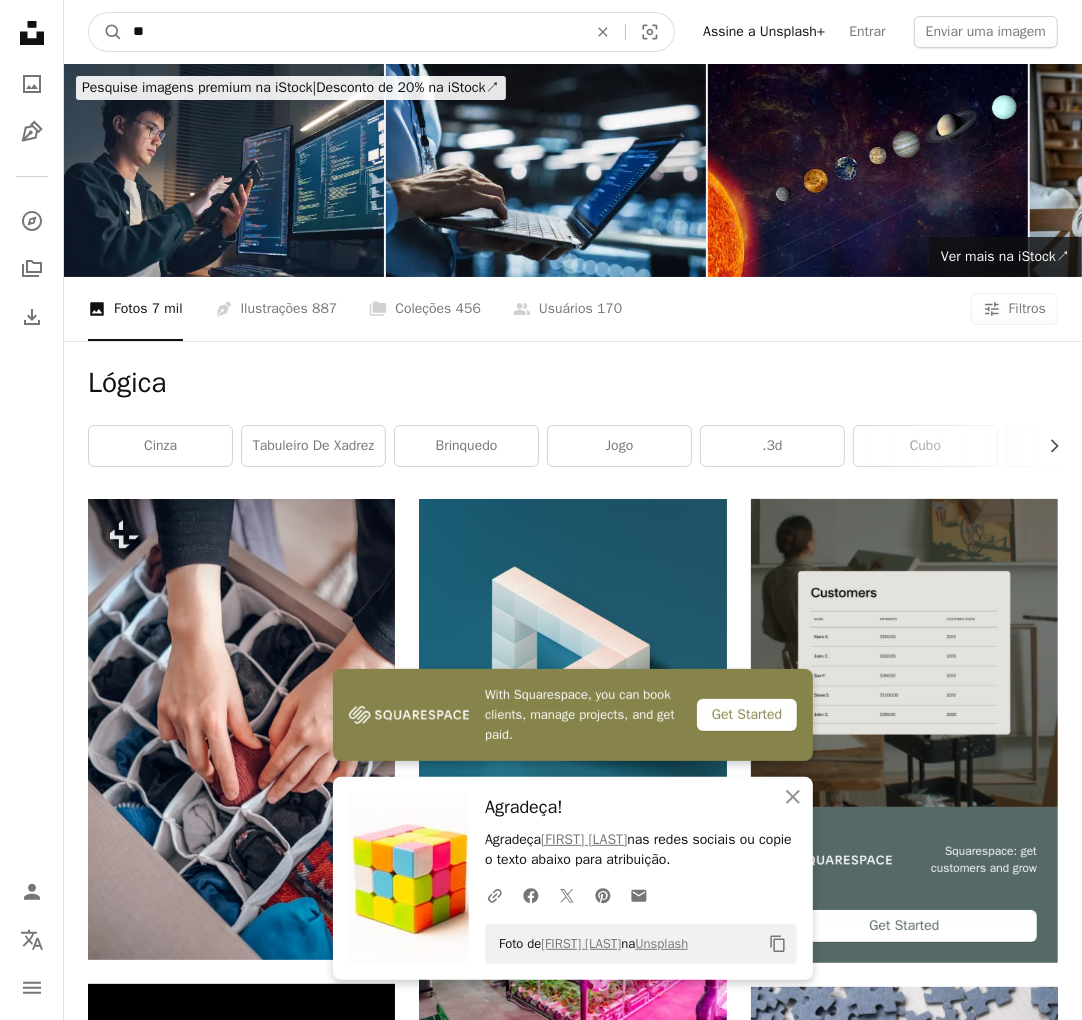 type on "*" 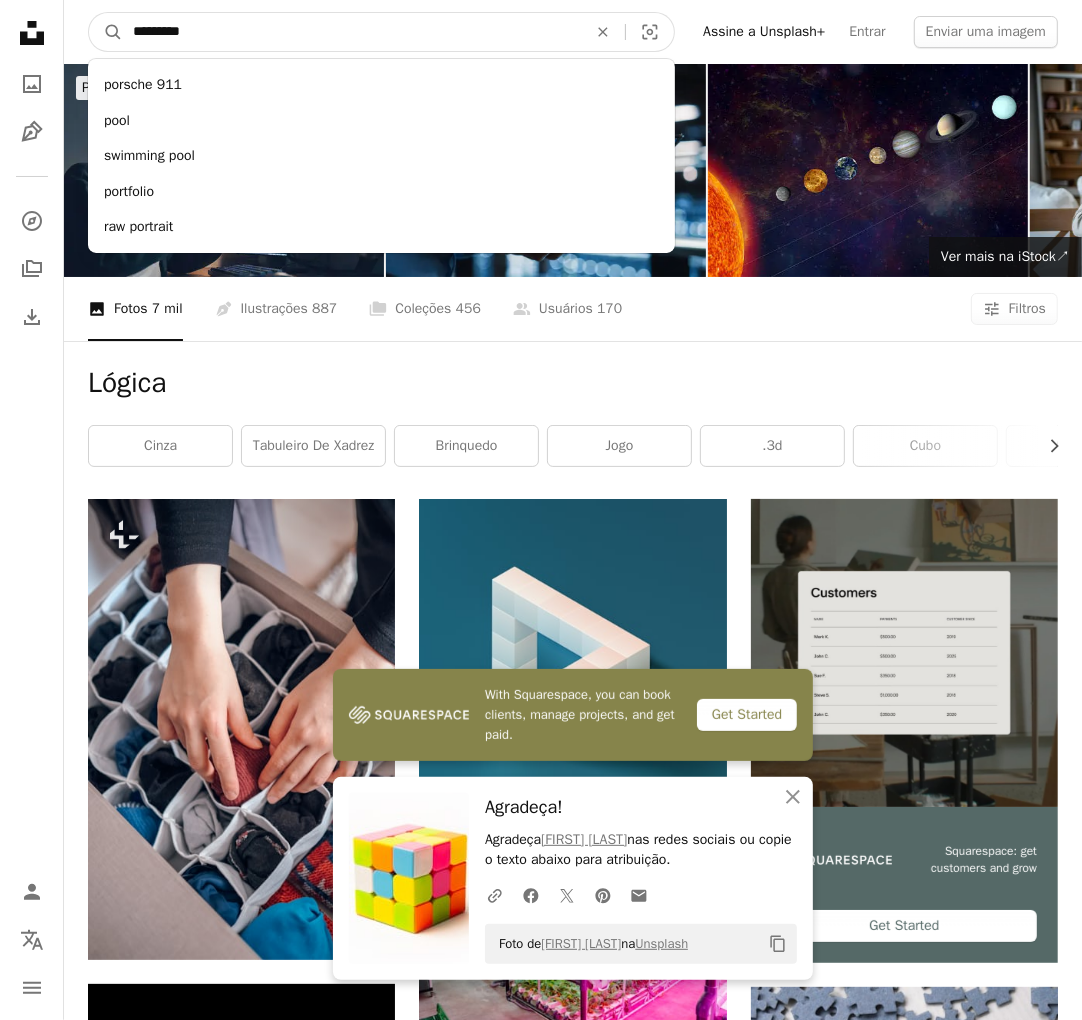 type on "*********" 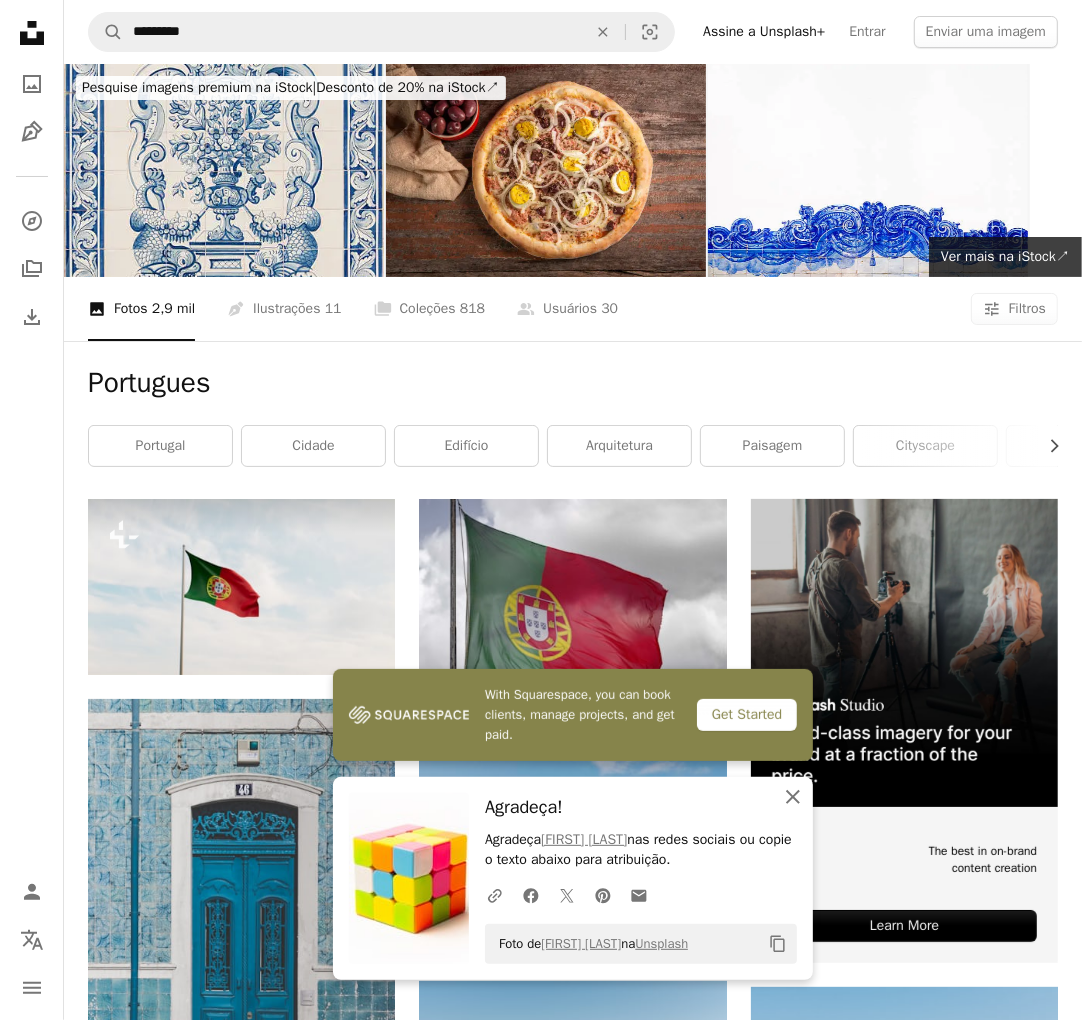 click 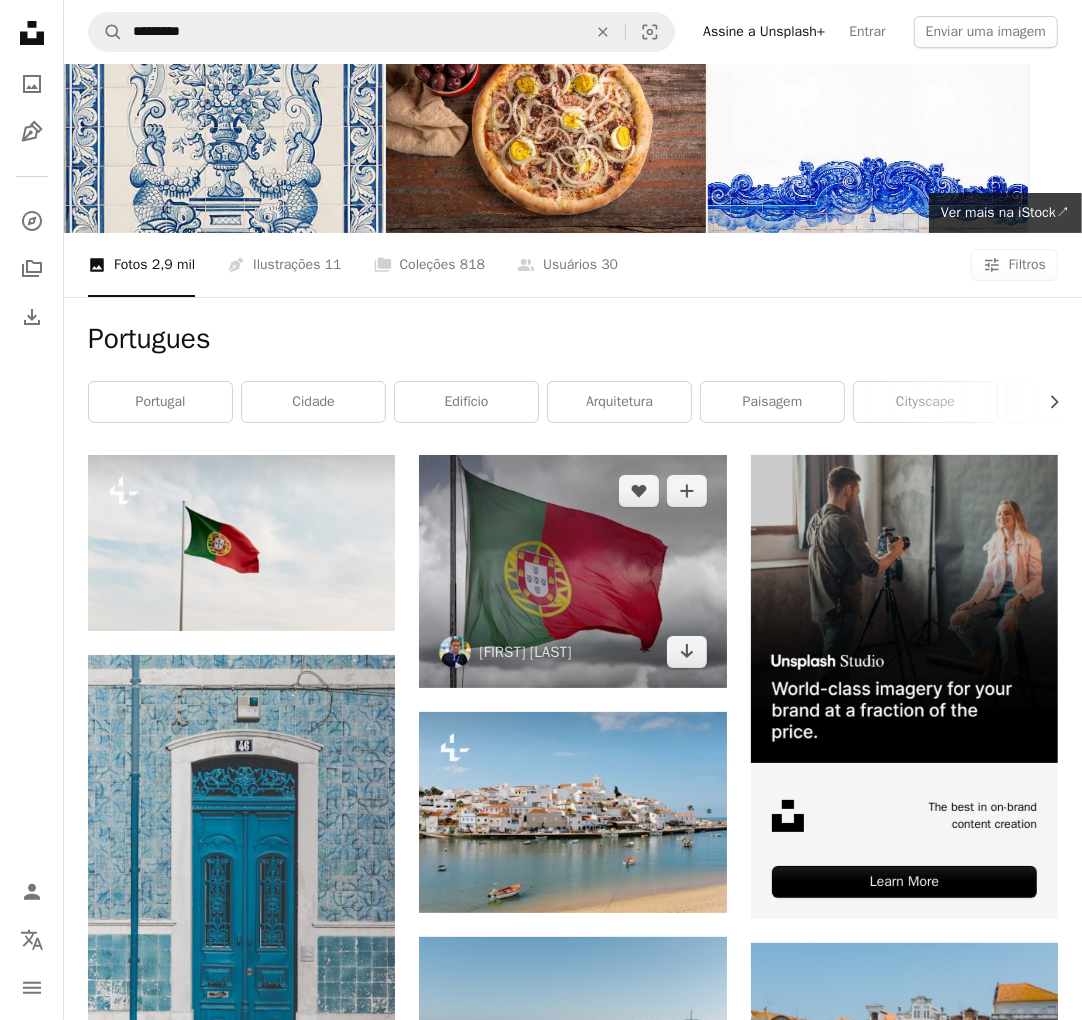scroll, scrollTop: 0, scrollLeft: 0, axis: both 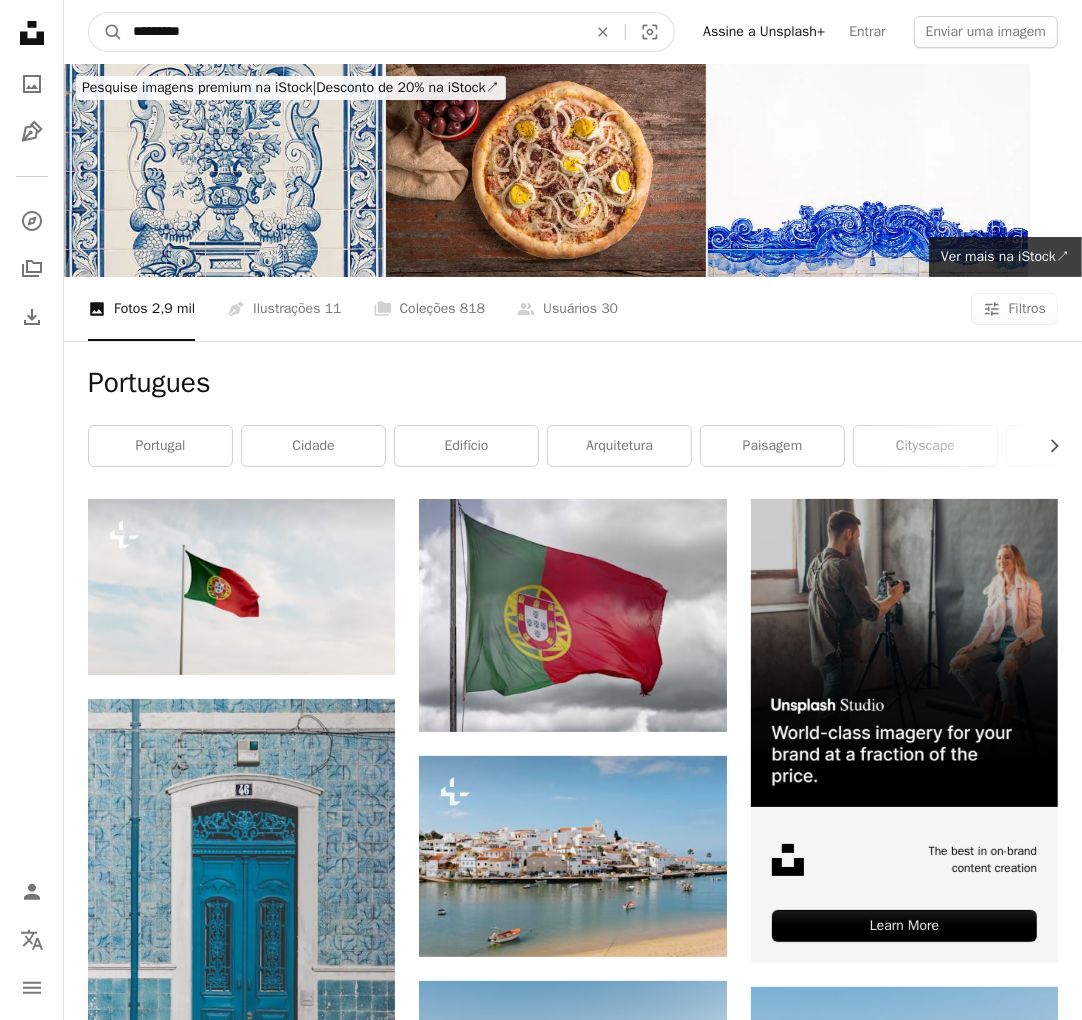 drag, startPoint x: 194, startPoint y: 30, endPoint x: 71, endPoint y: 30, distance: 123 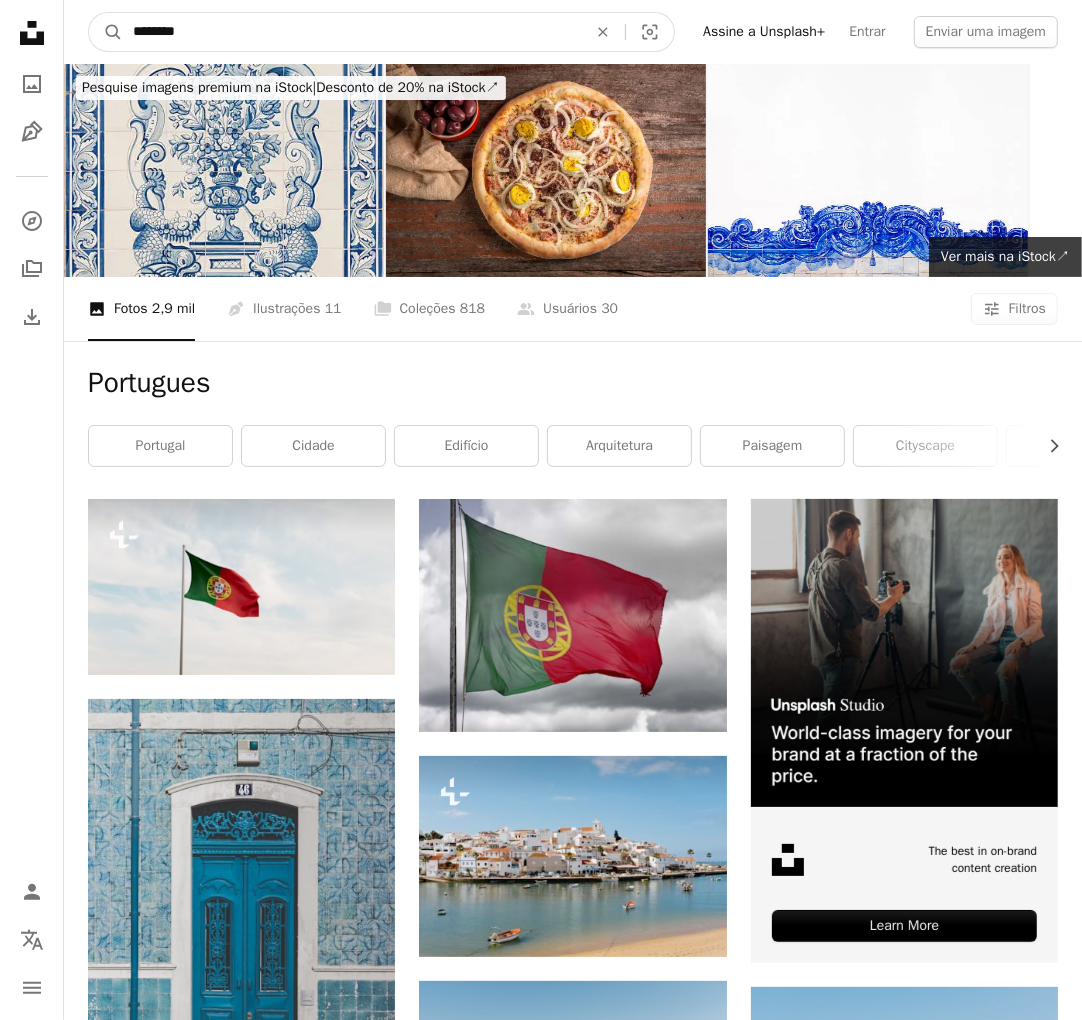 type on "*********" 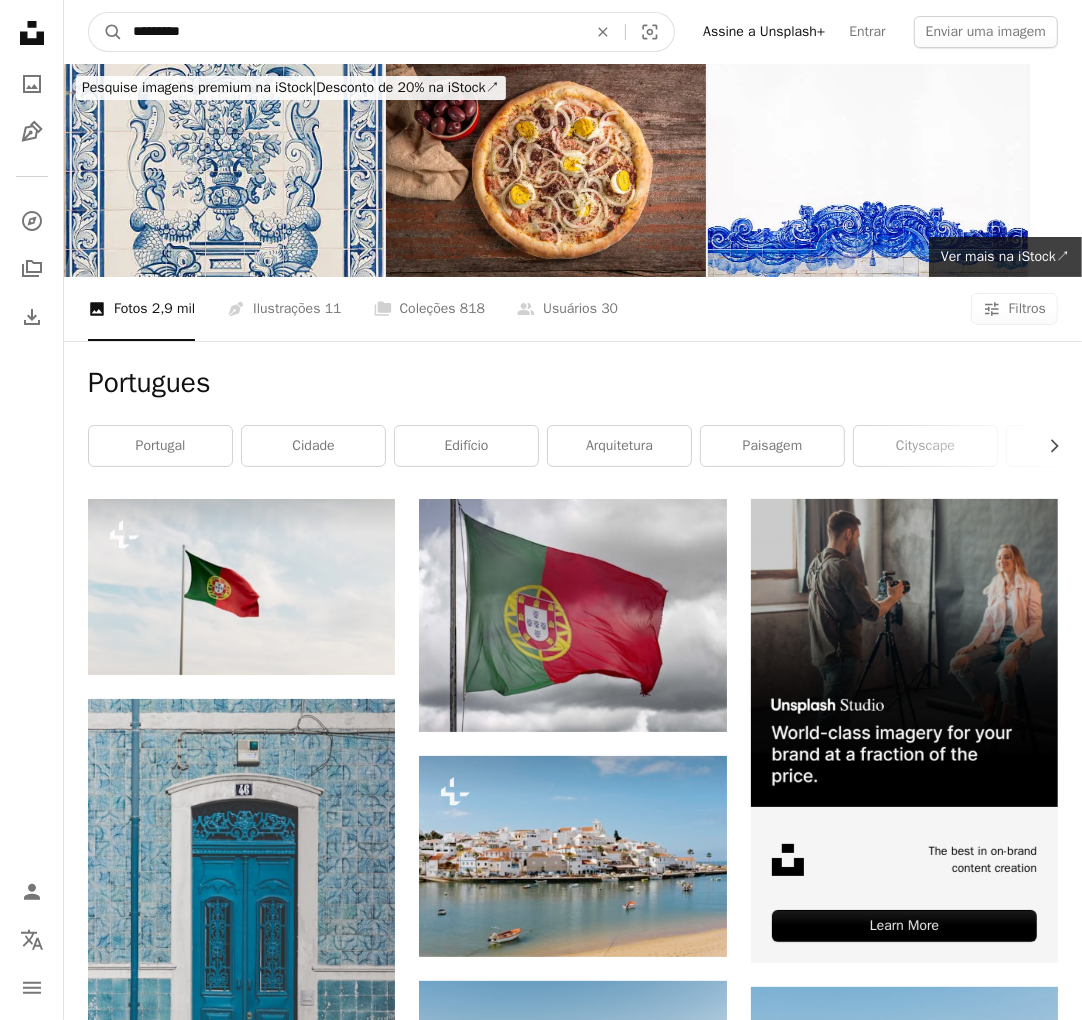 click on "A magnifying glass" at bounding box center (106, 32) 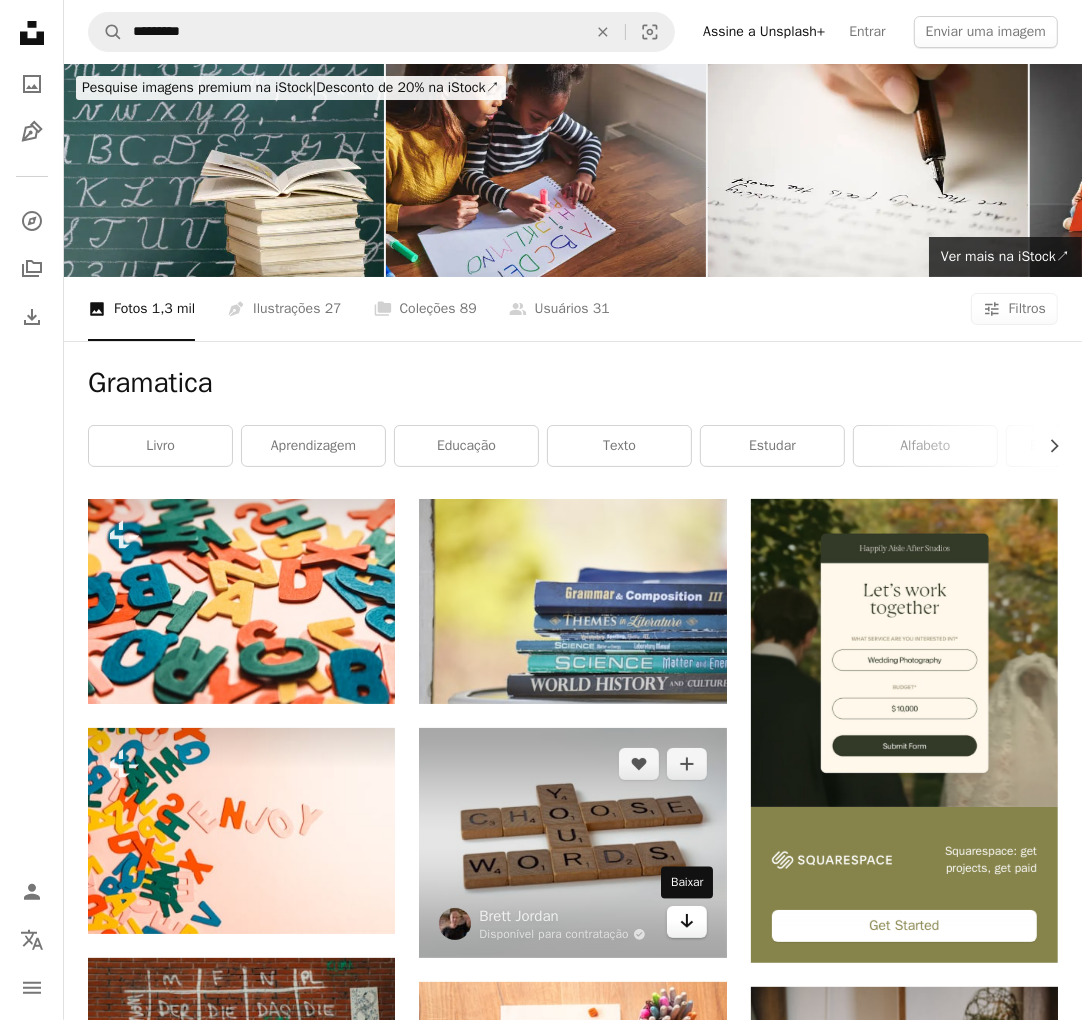 click on "Arrow pointing down" 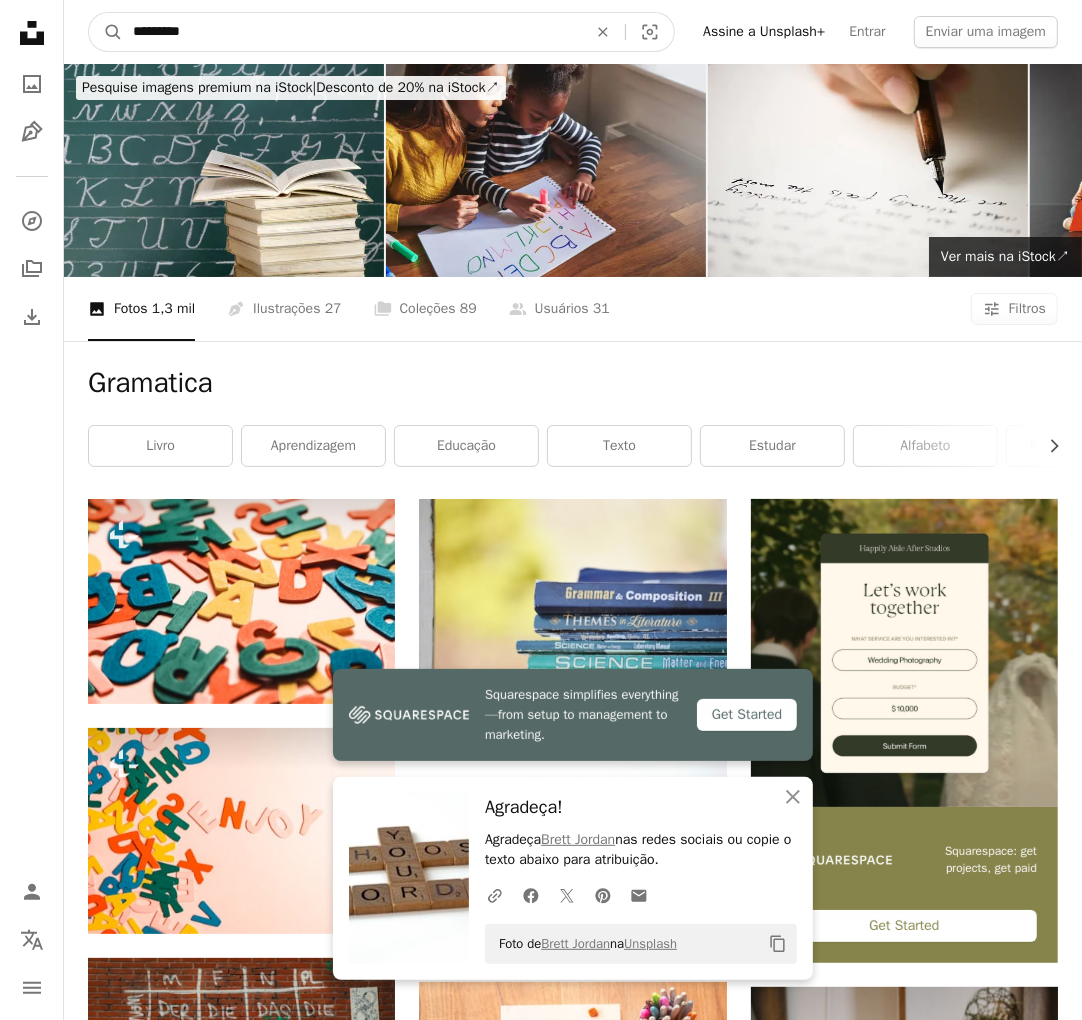 drag, startPoint x: 204, startPoint y: 27, endPoint x: 66, endPoint y: 21, distance: 138.13037 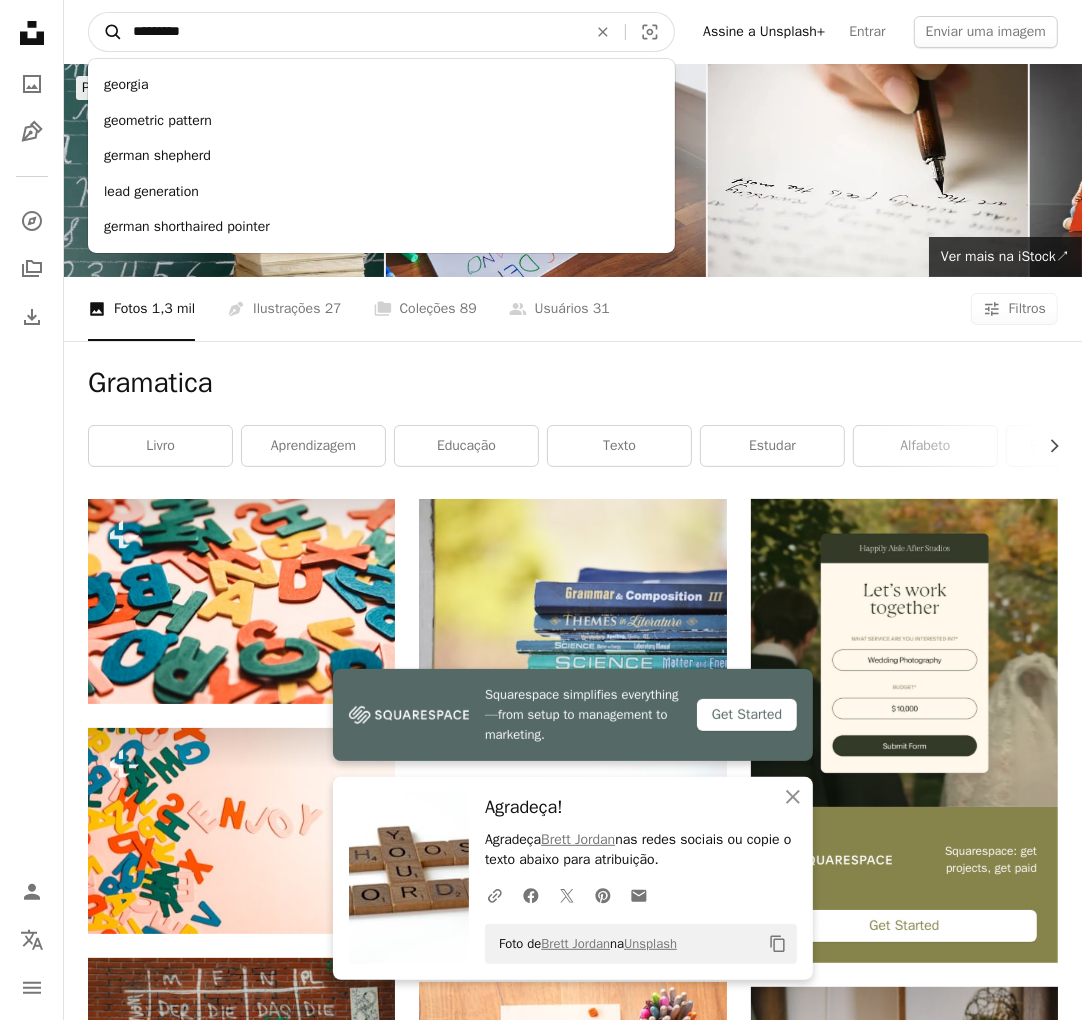 type on "*********" 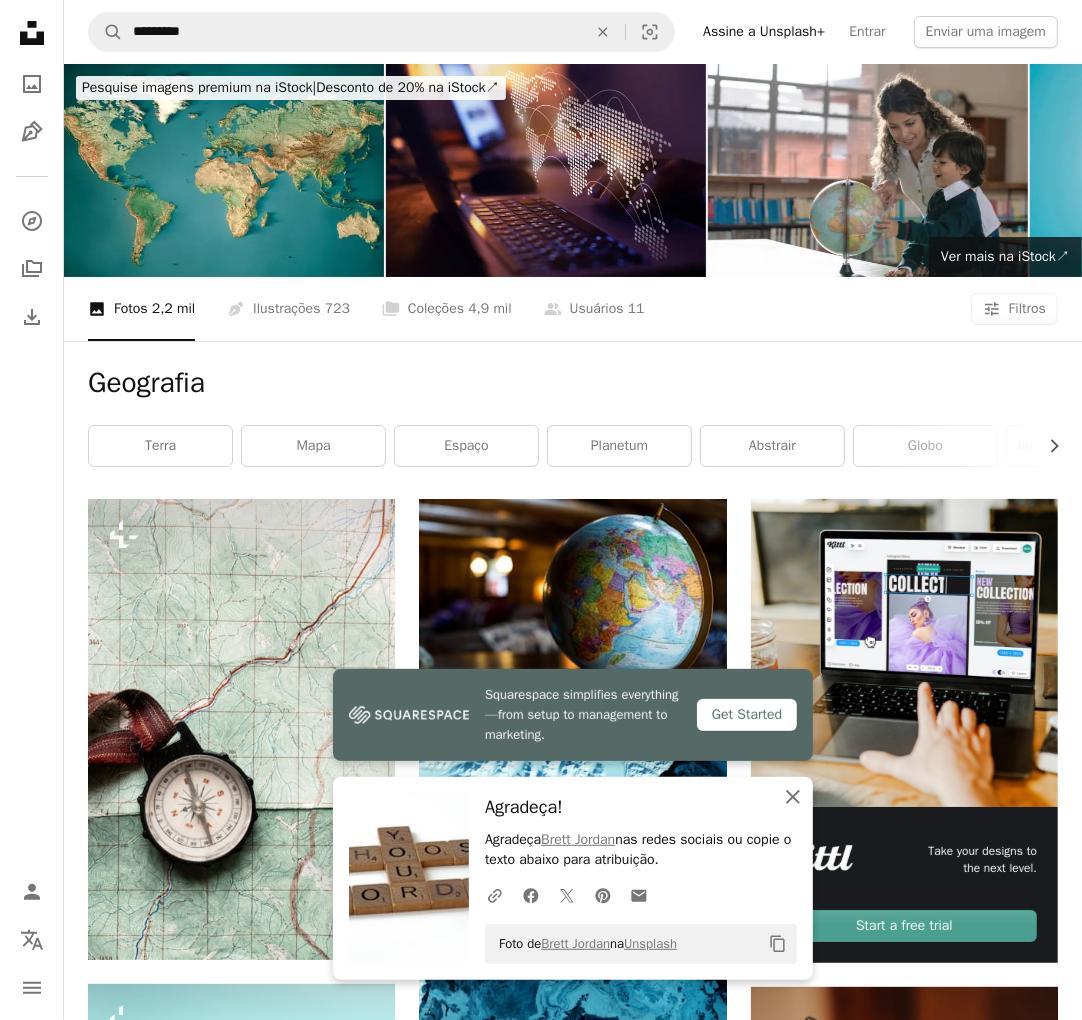 click 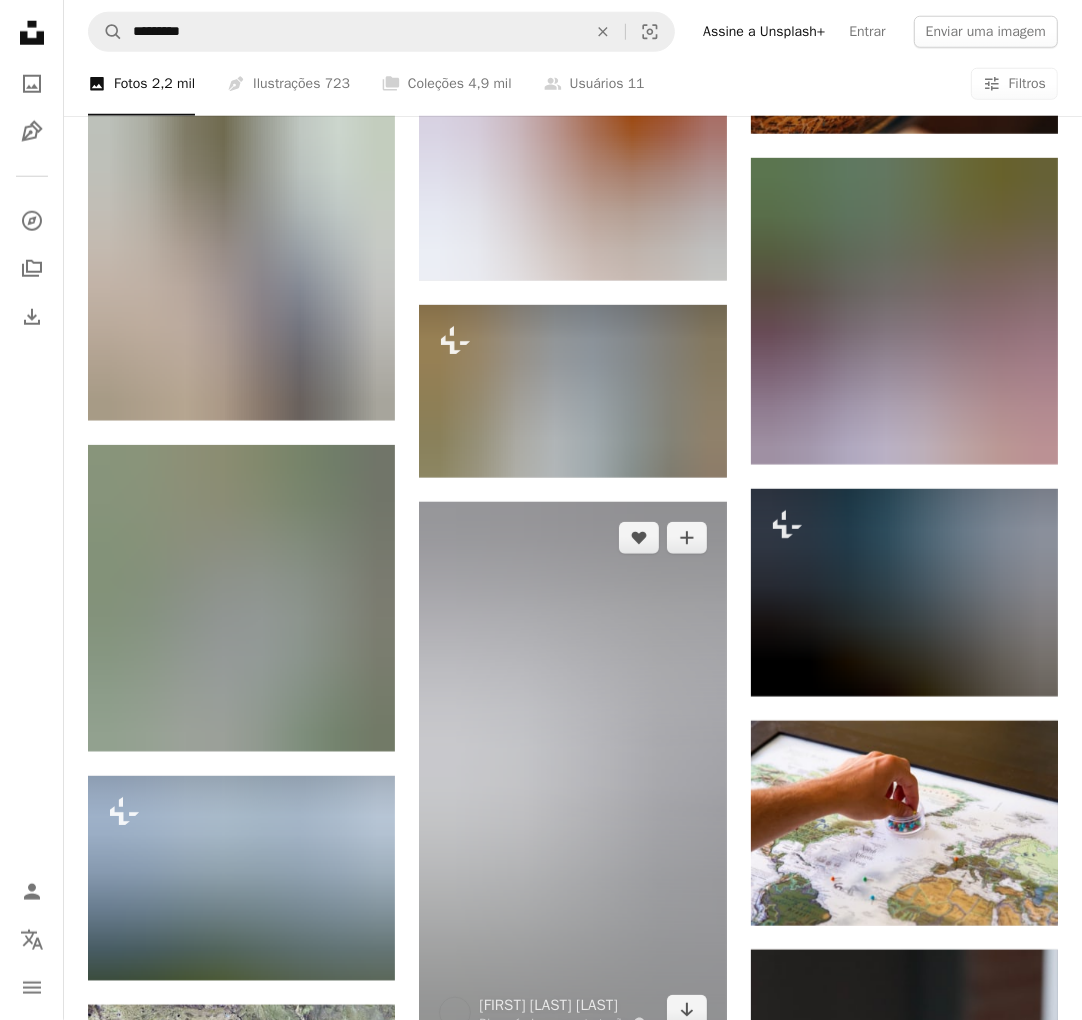 scroll, scrollTop: 1444, scrollLeft: 0, axis: vertical 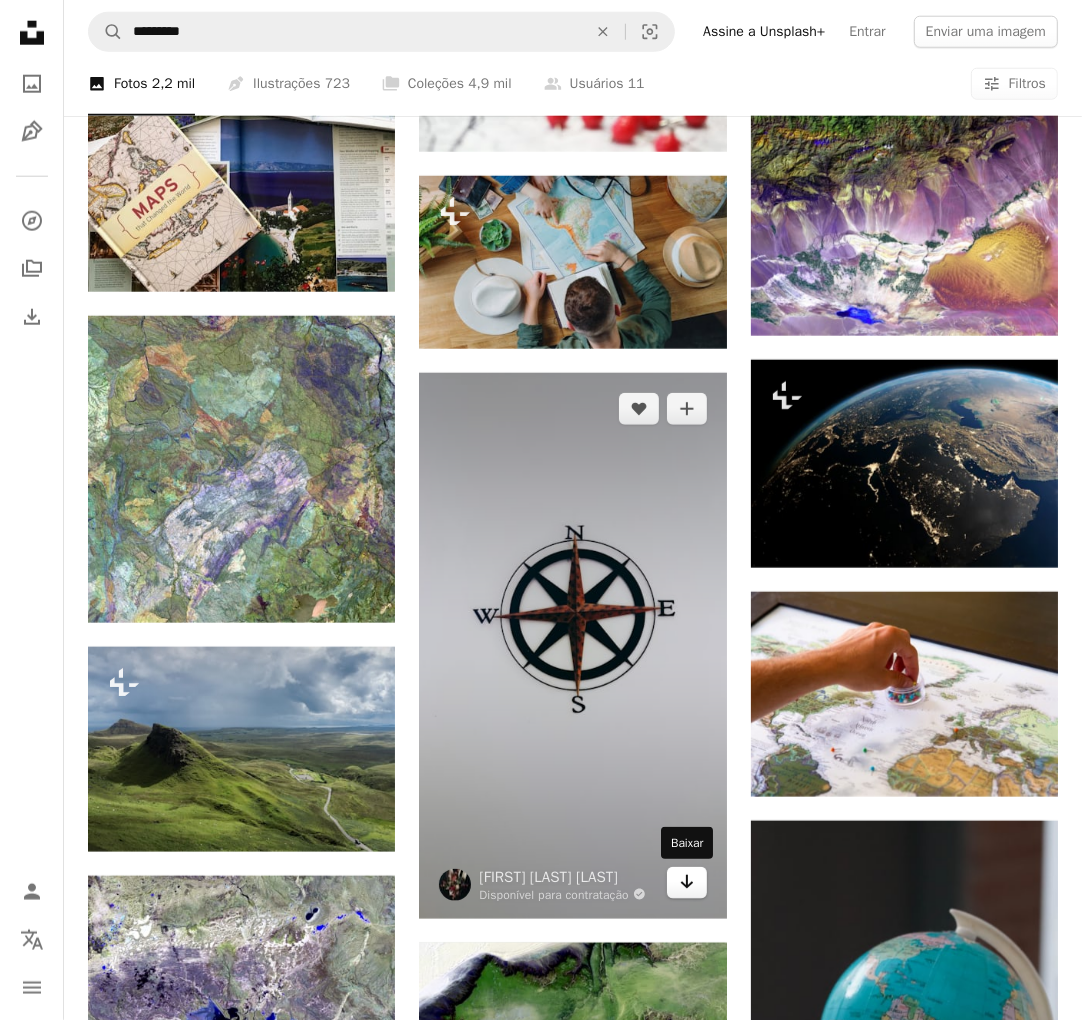 click on "Arrow pointing down" 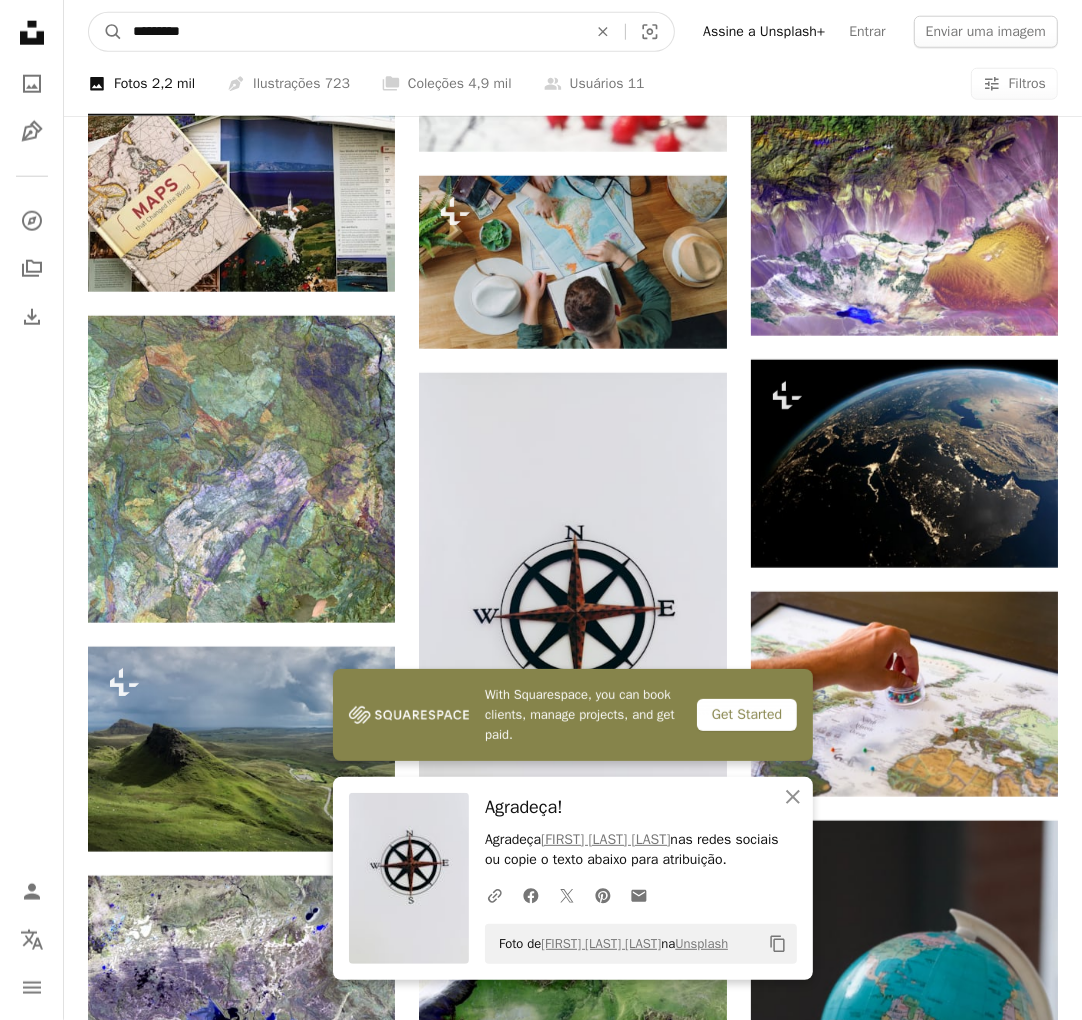 drag, startPoint x: 180, startPoint y: 27, endPoint x: -168, endPoint y: 47, distance: 348.57425 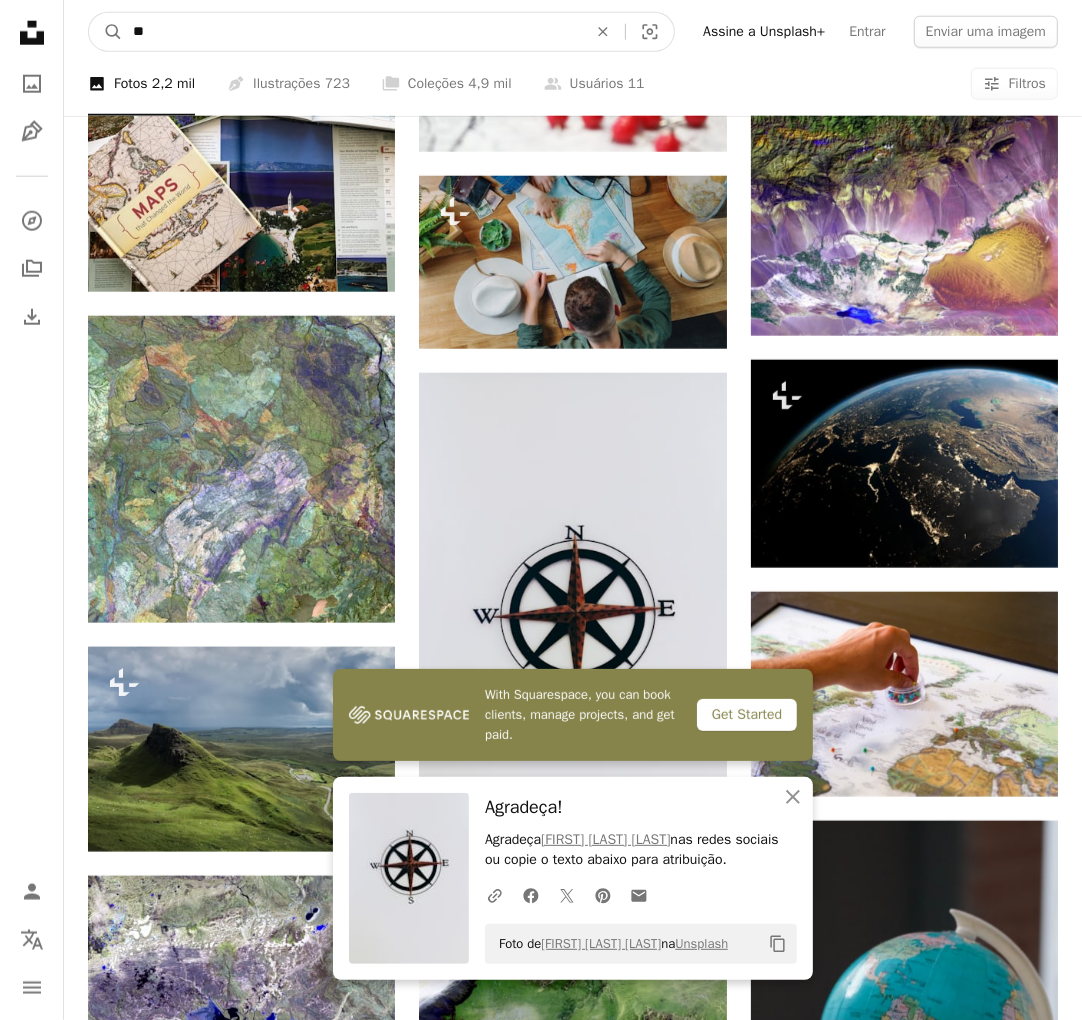 type on "*" 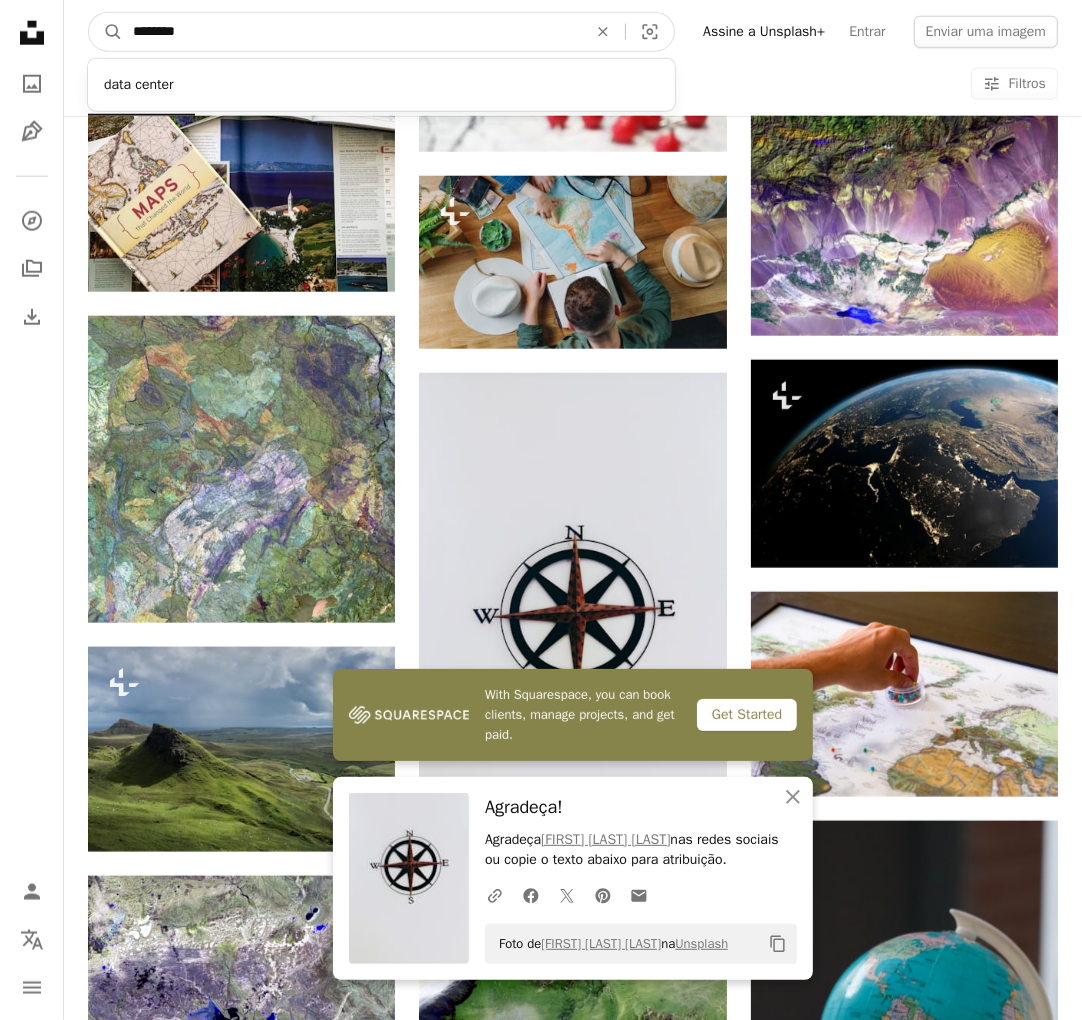 type on "********" 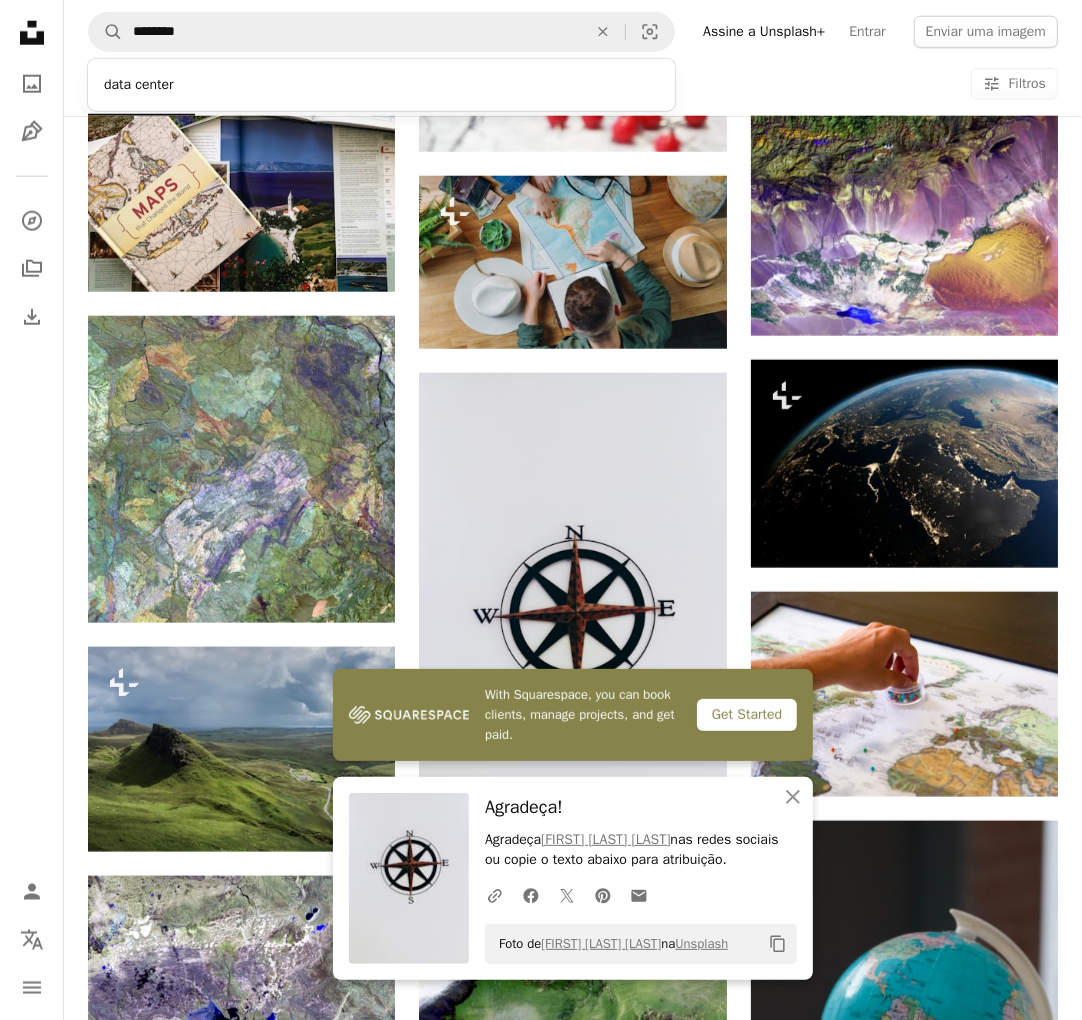 scroll, scrollTop: 0, scrollLeft: 0, axis: both 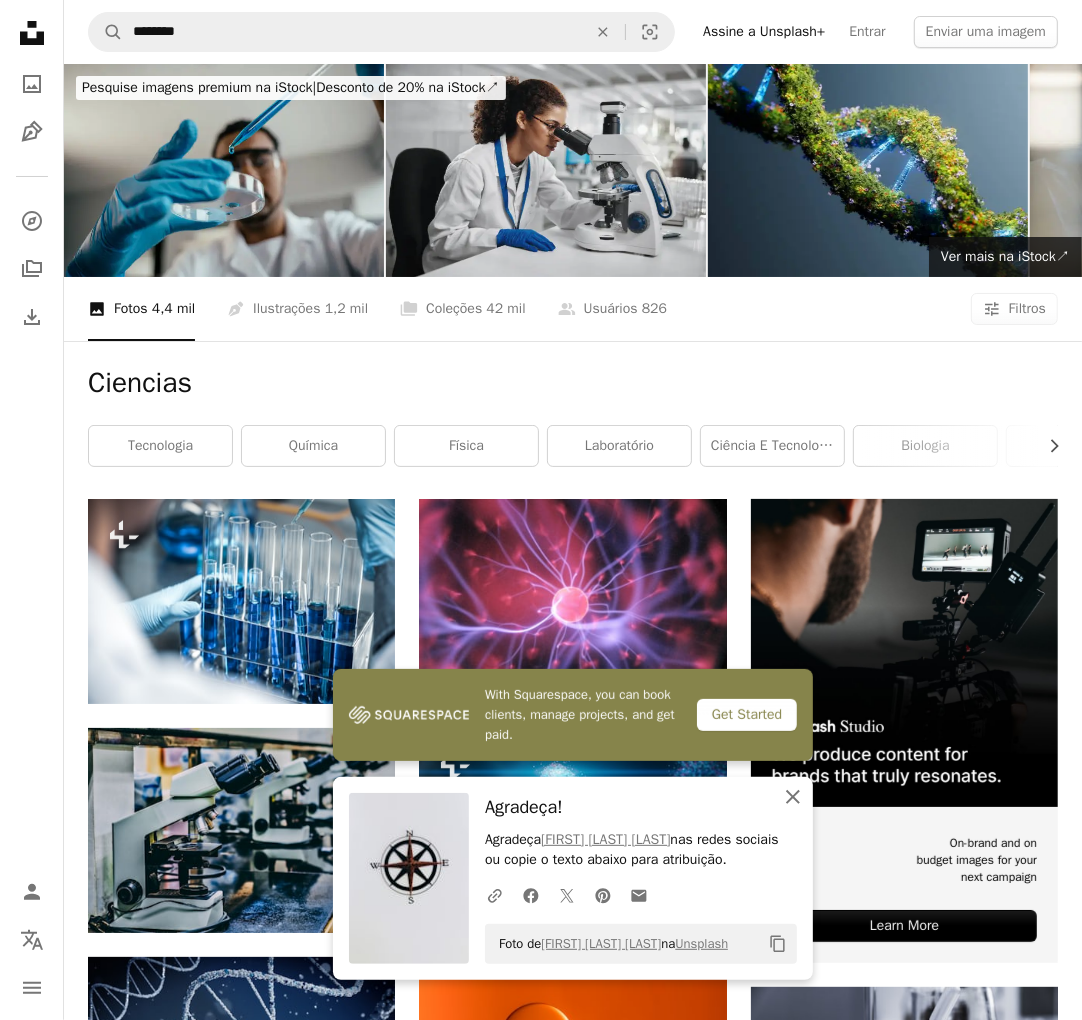 click 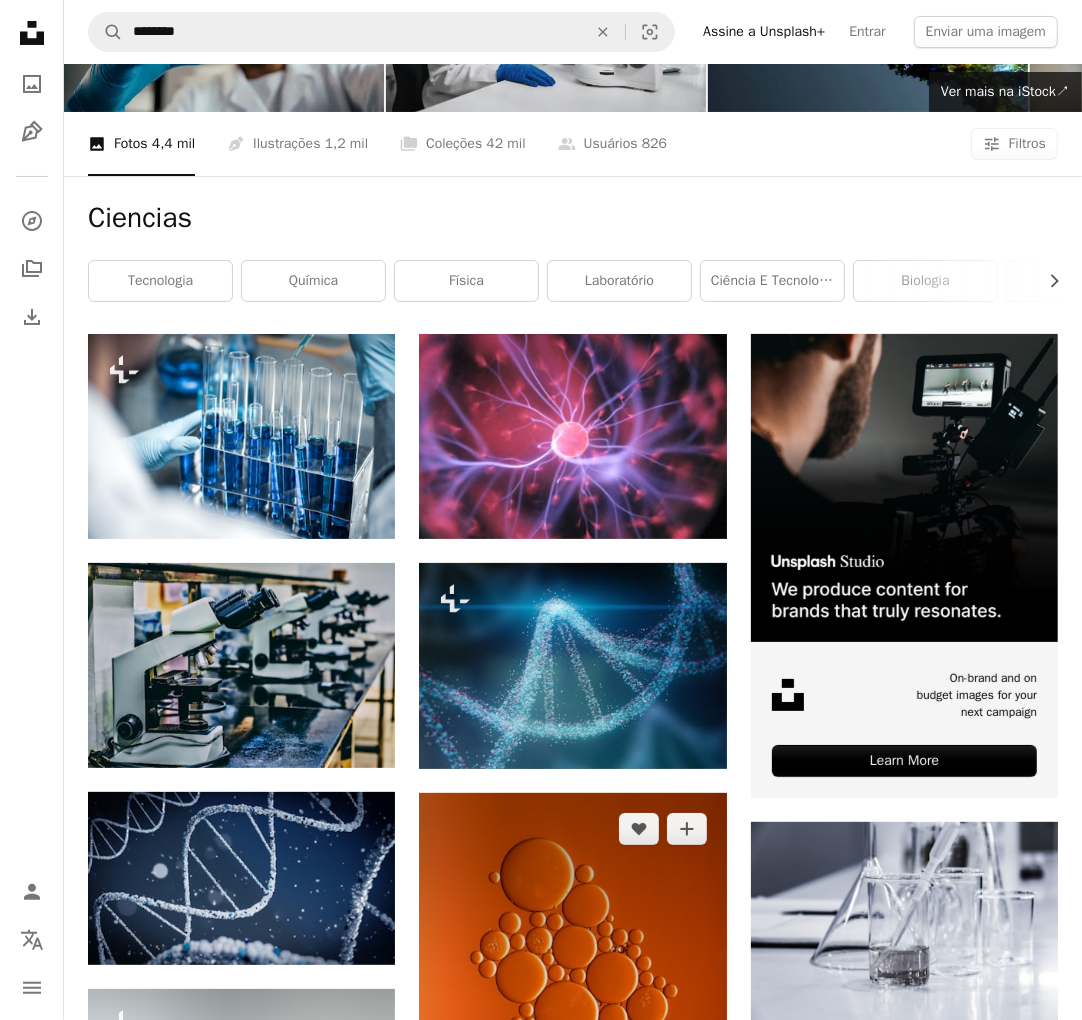 scroll, scrollTop: 333, scrollLeft: 0, axis: vertical 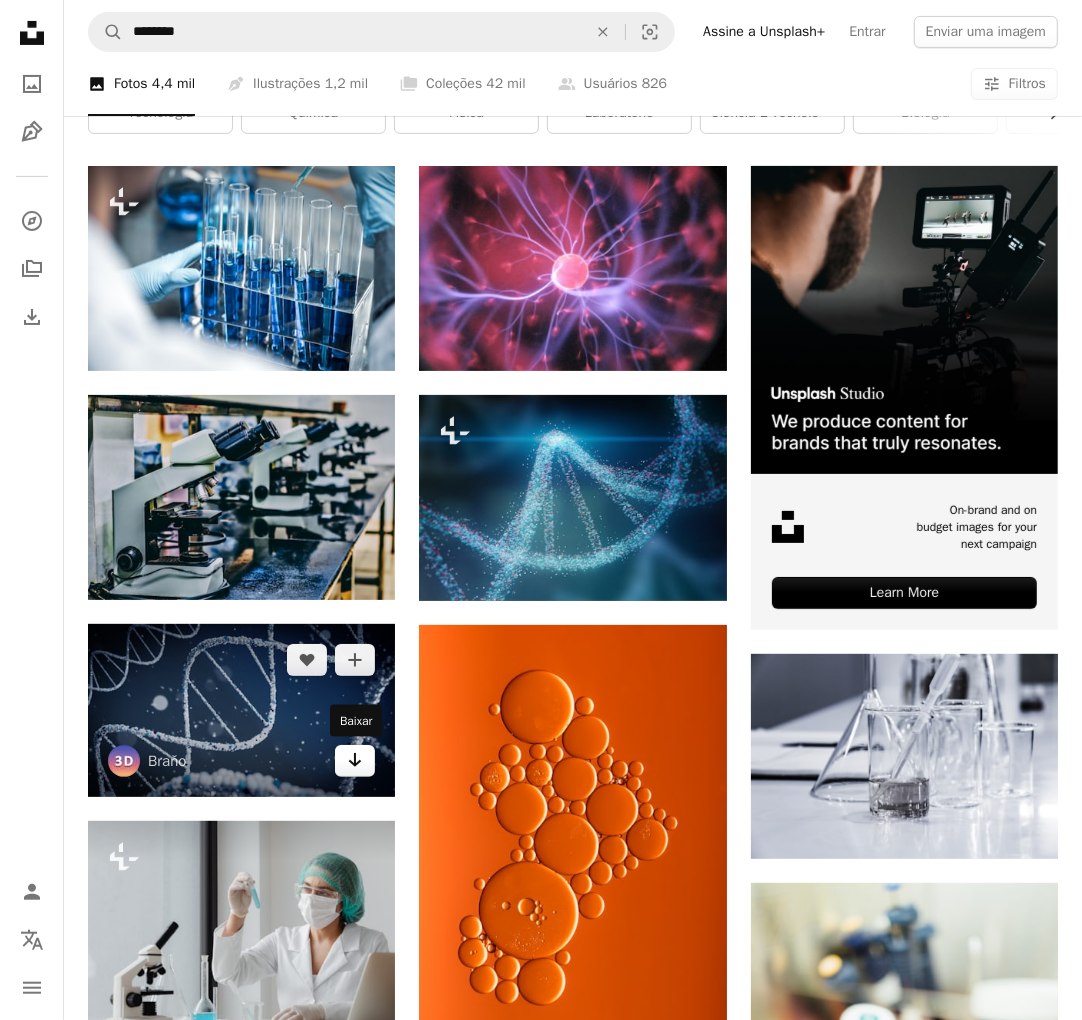 click on "Arrow pointing down" 